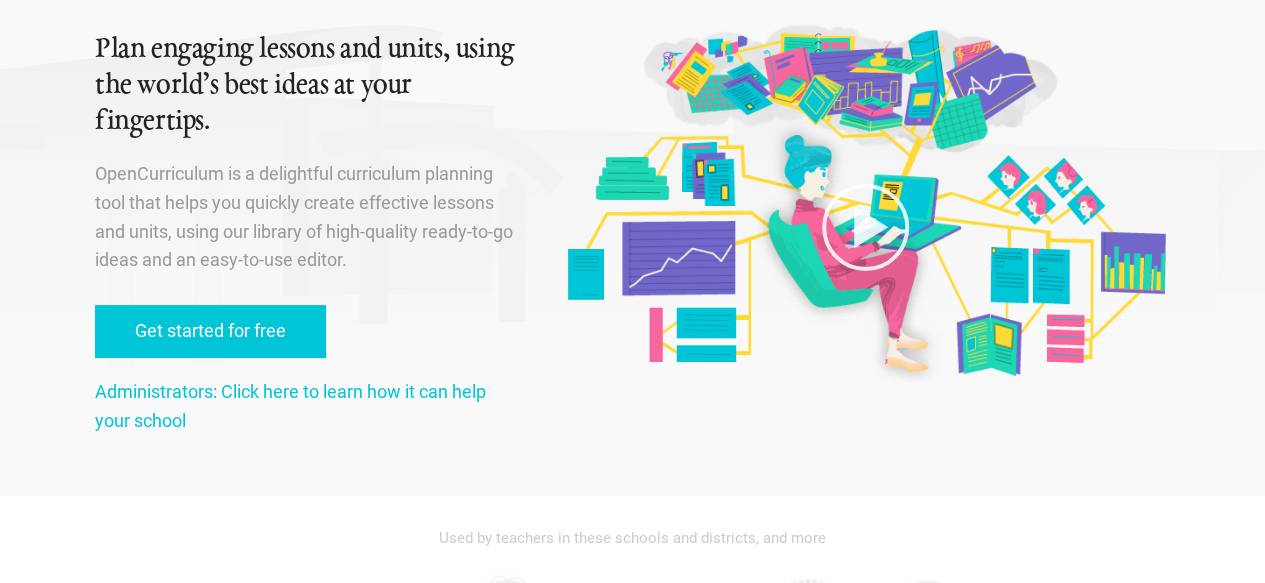 scroll, scrollTop: 100, scrollLeft: 0, axis: vertical 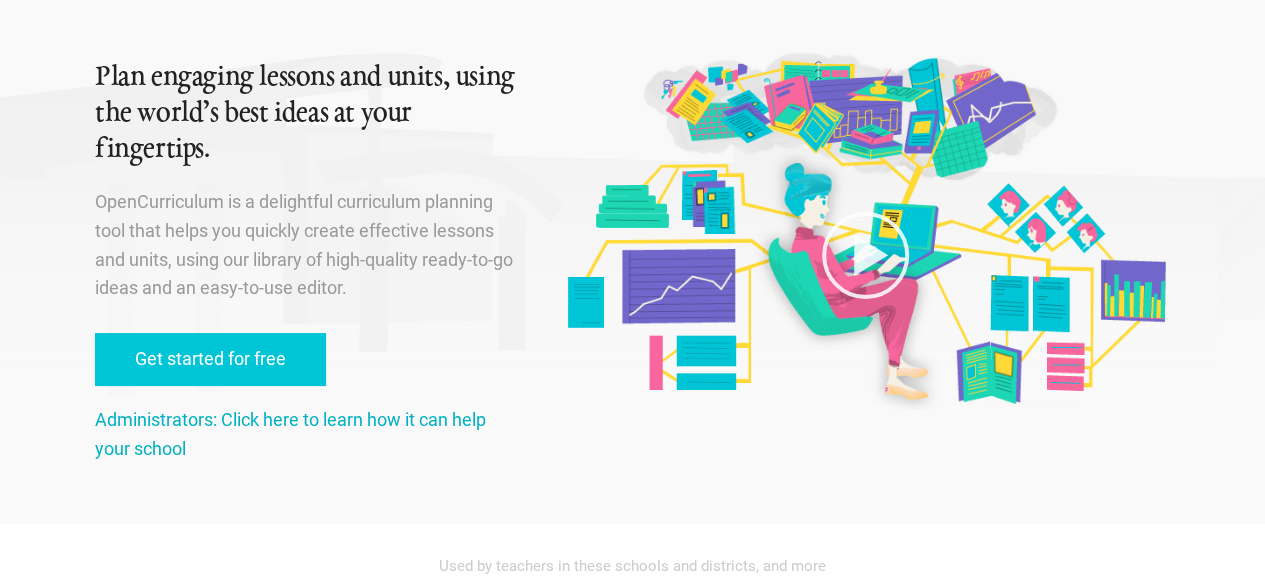 click on "Administrators: Click here to learn how it can help your school" at bounding box center (290, 434) 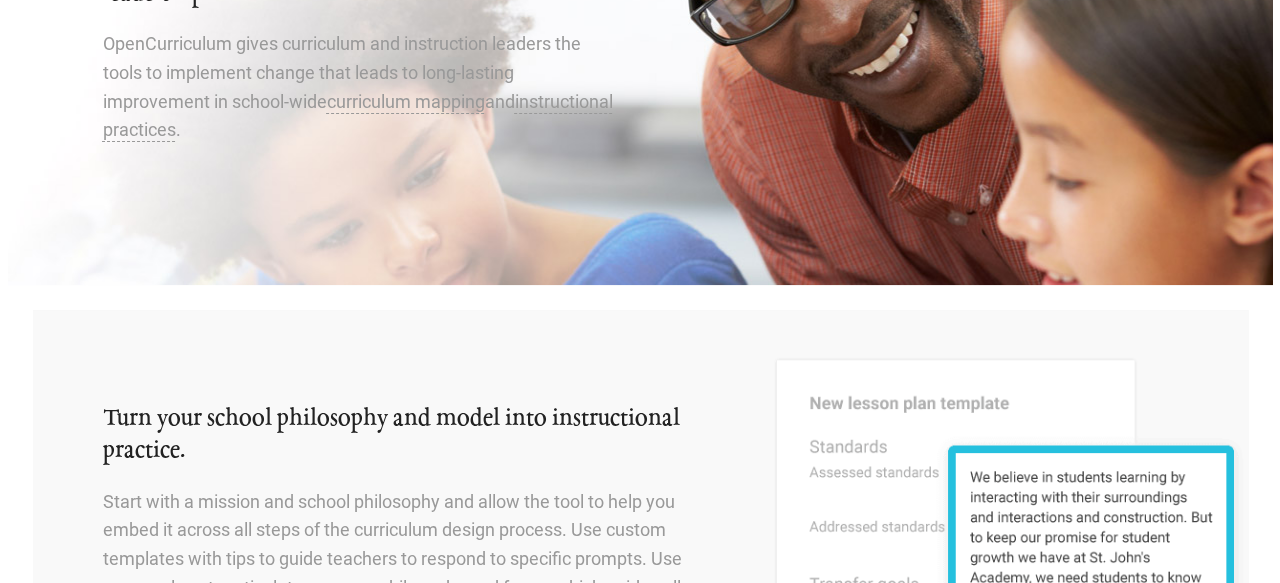 scroll, scrollTop: 0, scrollLeft: 0, axis: both 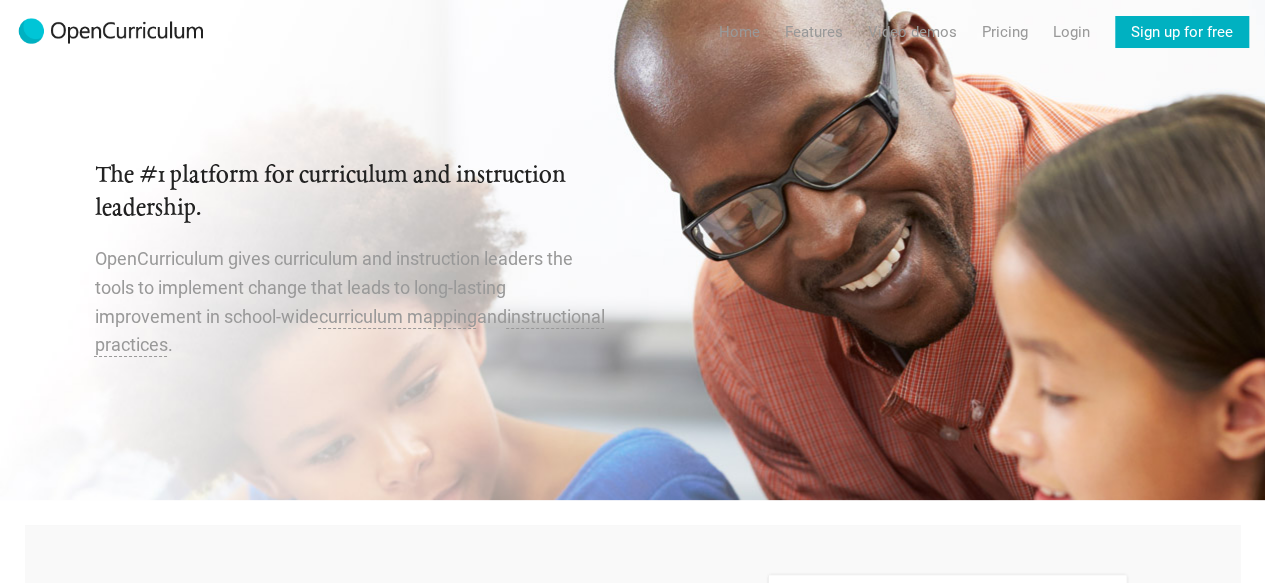 click on "Sign up for free" at bounding box center [1182, 32] 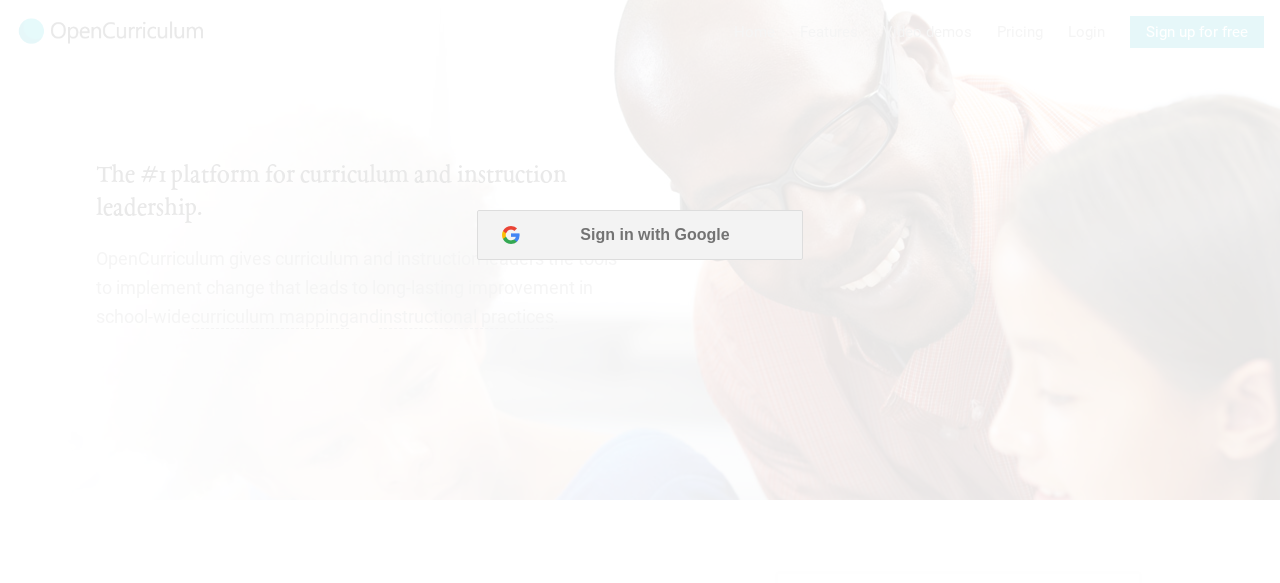 scroll, scrollTop: 0, scrollLeft: 0, axis: both 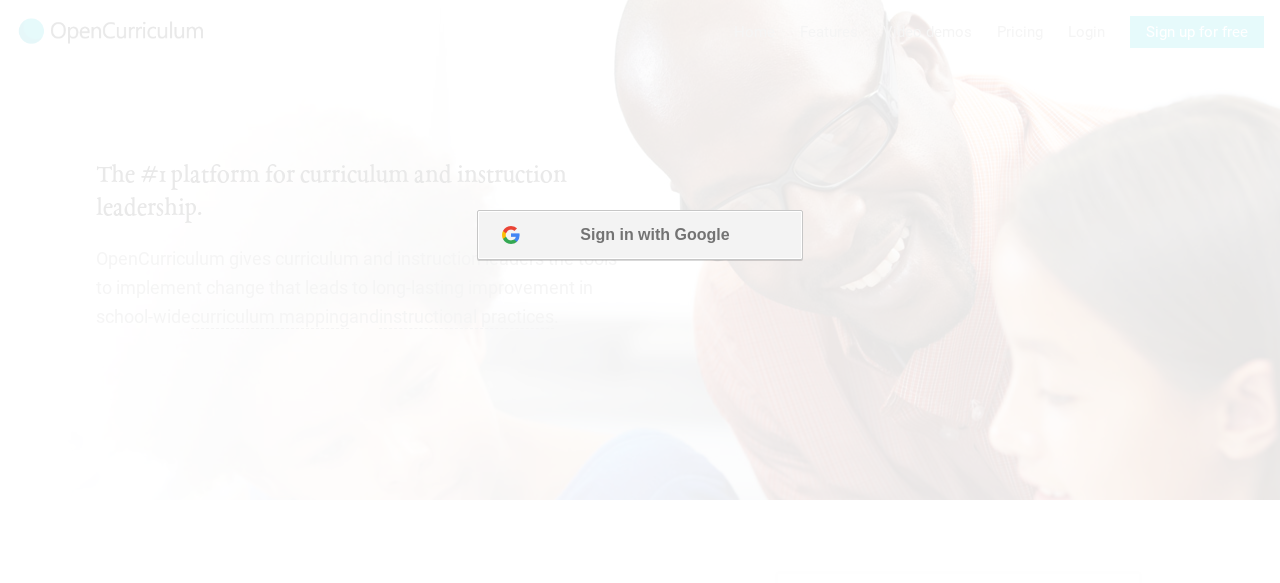 click on "Sign in with Google" at bounding box center [639, 235] 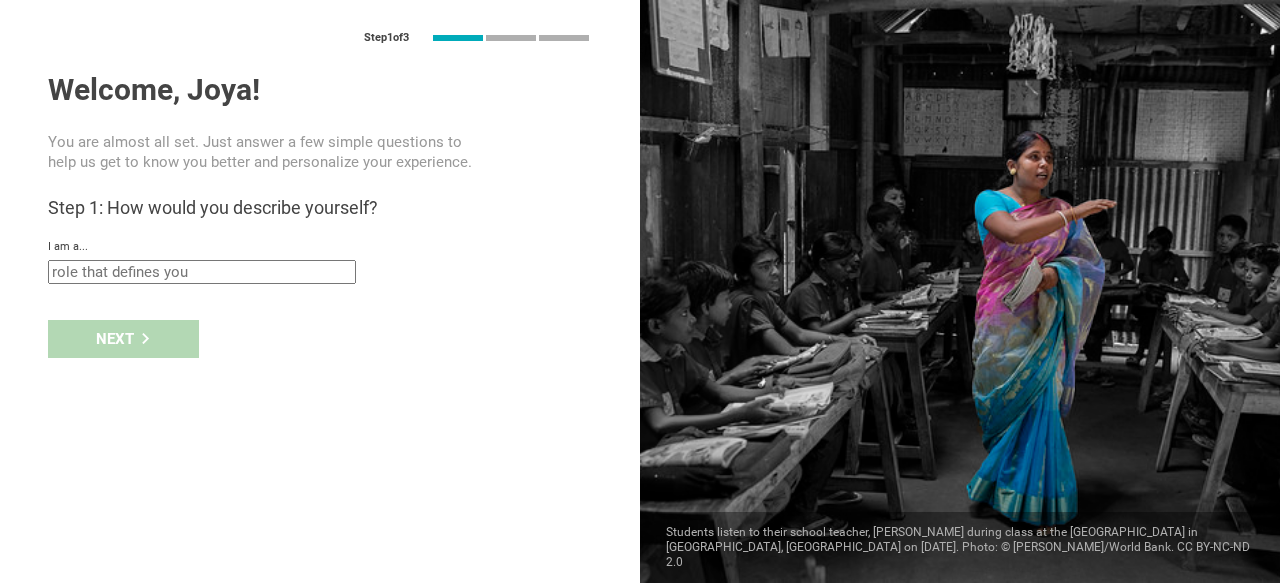click at bounding box center (202, 272) 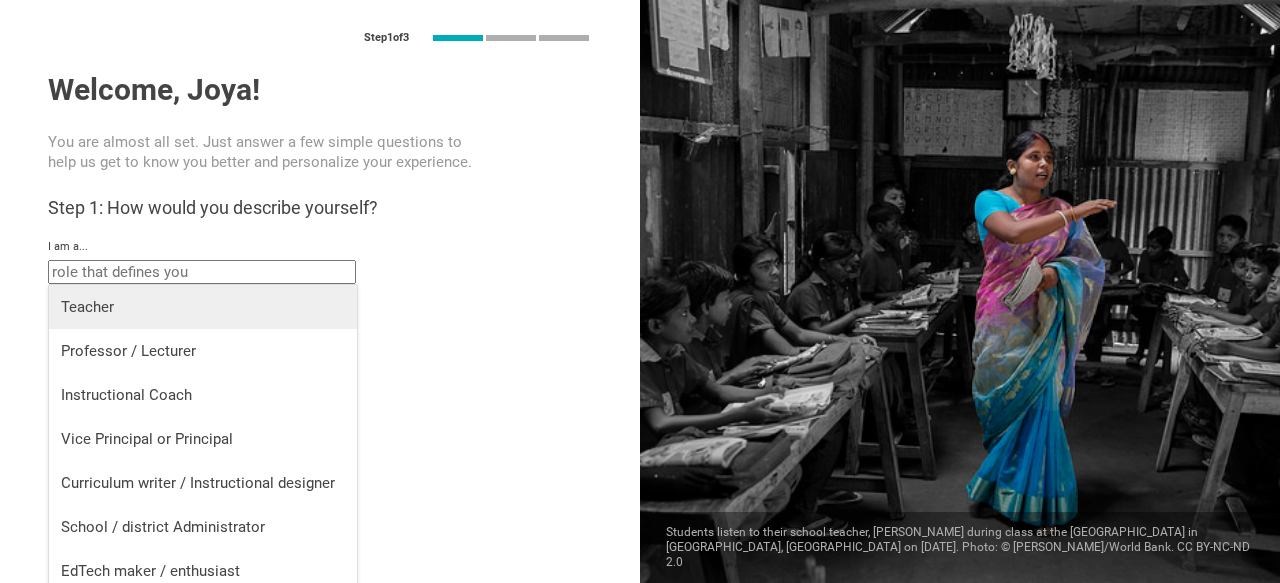 click on "Teacher" at bounding box center [203, 307] 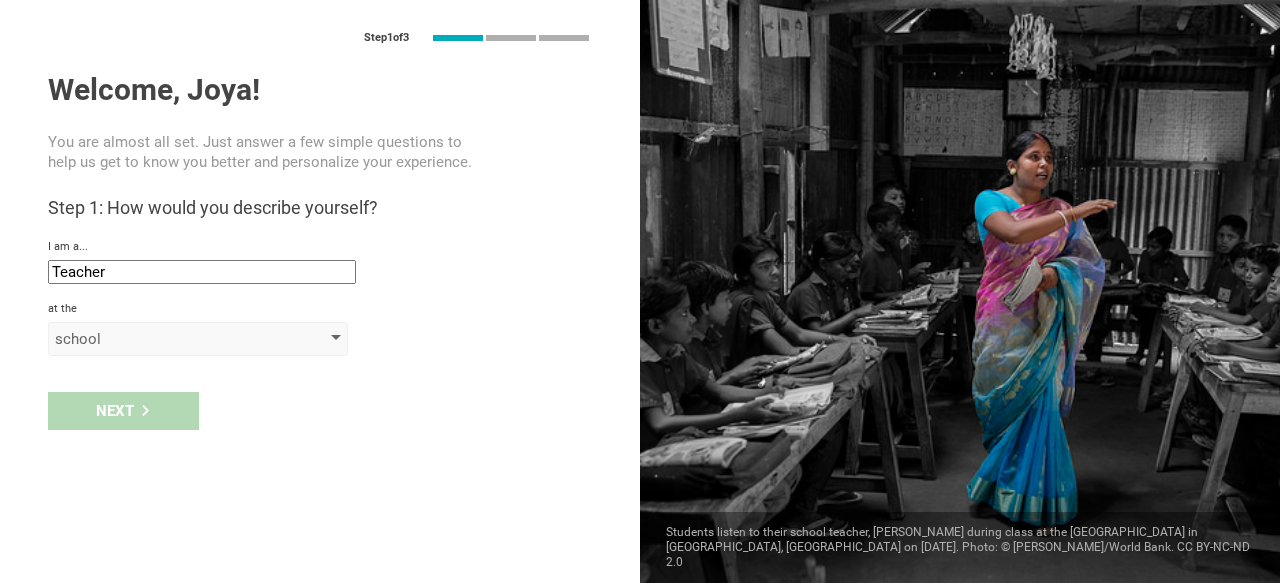 click on "school" at bounding box center [169, 339] 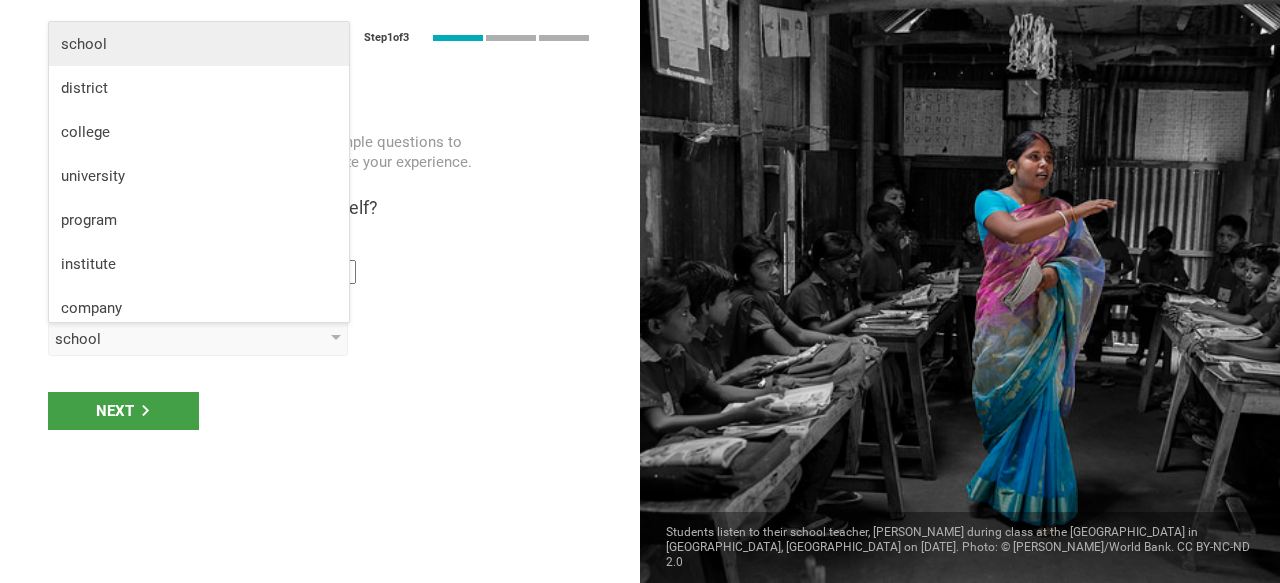 click on "school" at bounding box center (199, 44) 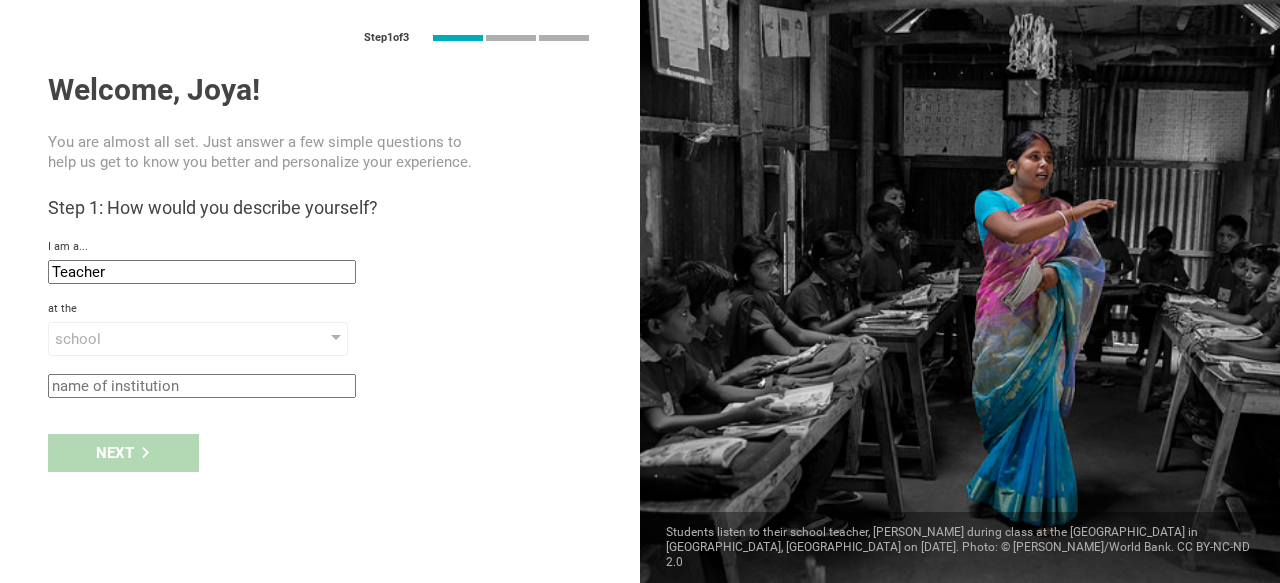 click 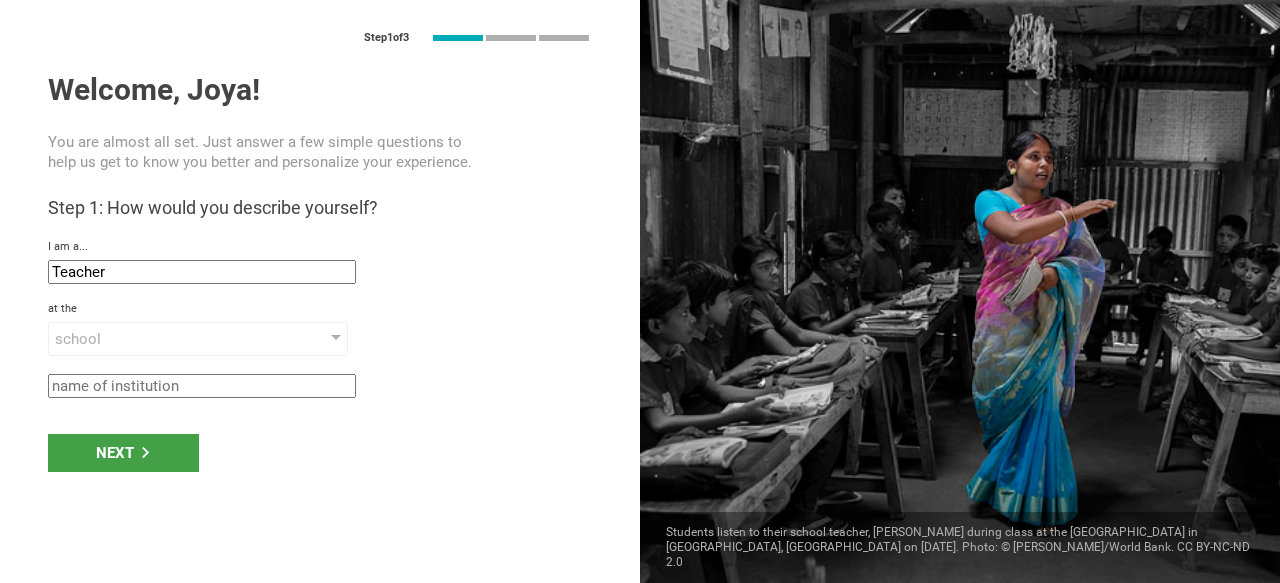 type on "a" 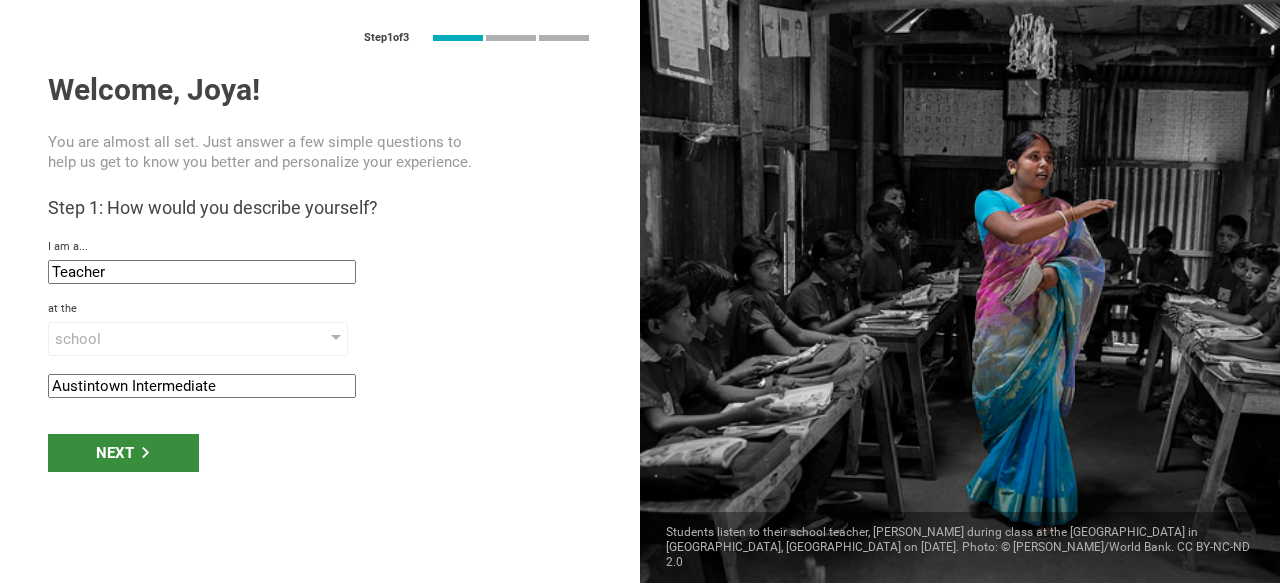 type on "Austintown Intermediate" 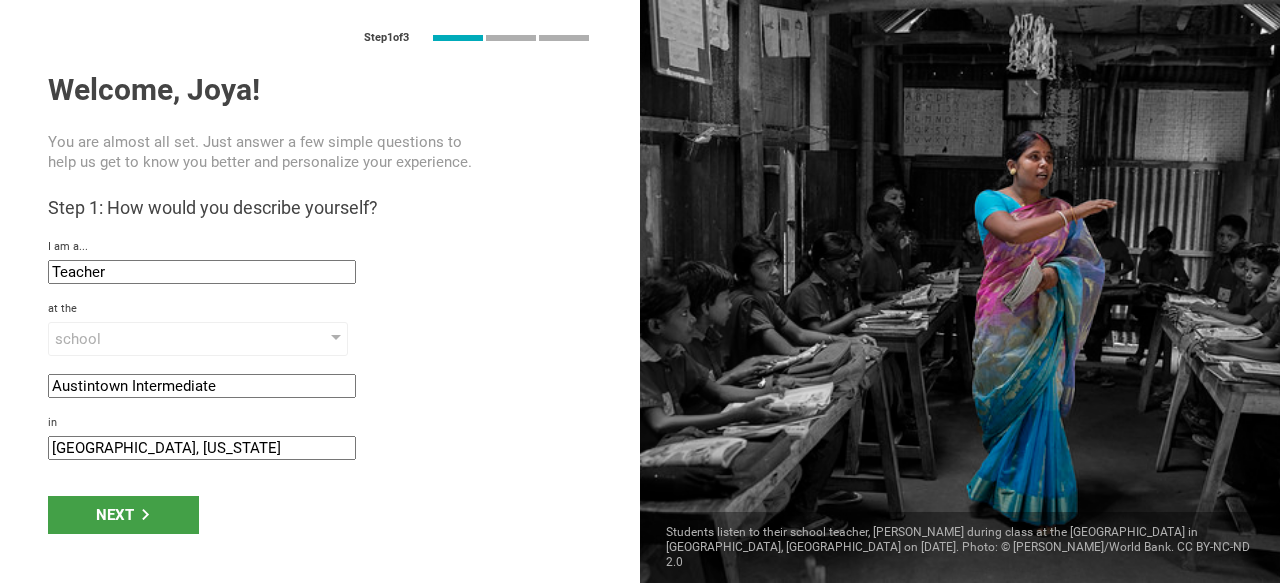 click on "[GEOGRAPHIC_DATA], [US_STATE]" 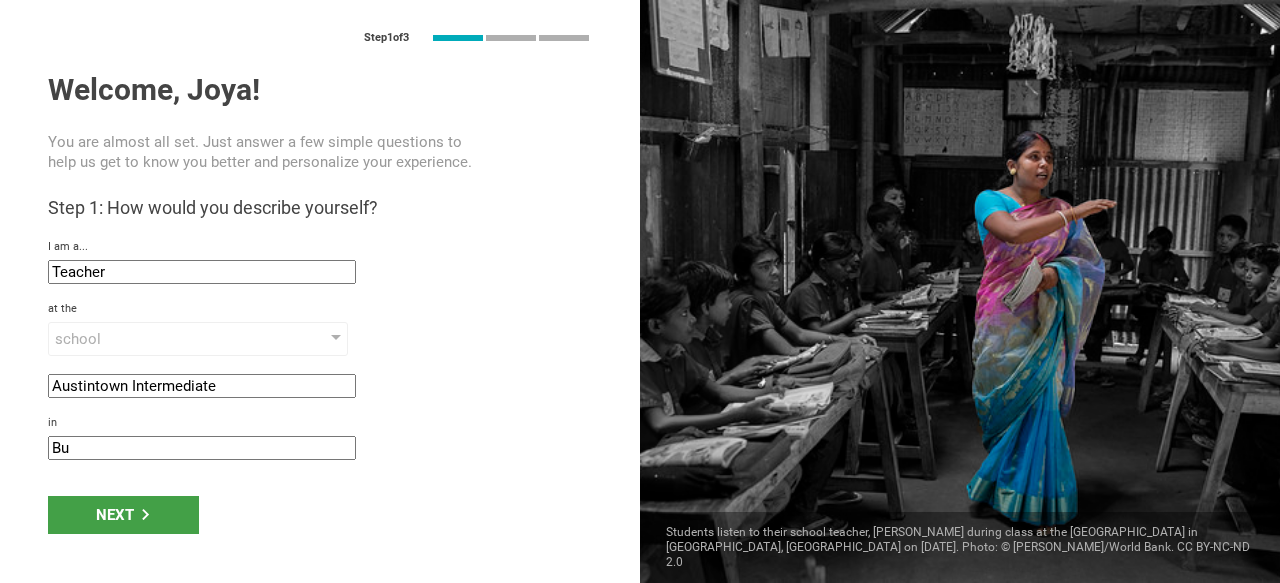 type on "B" 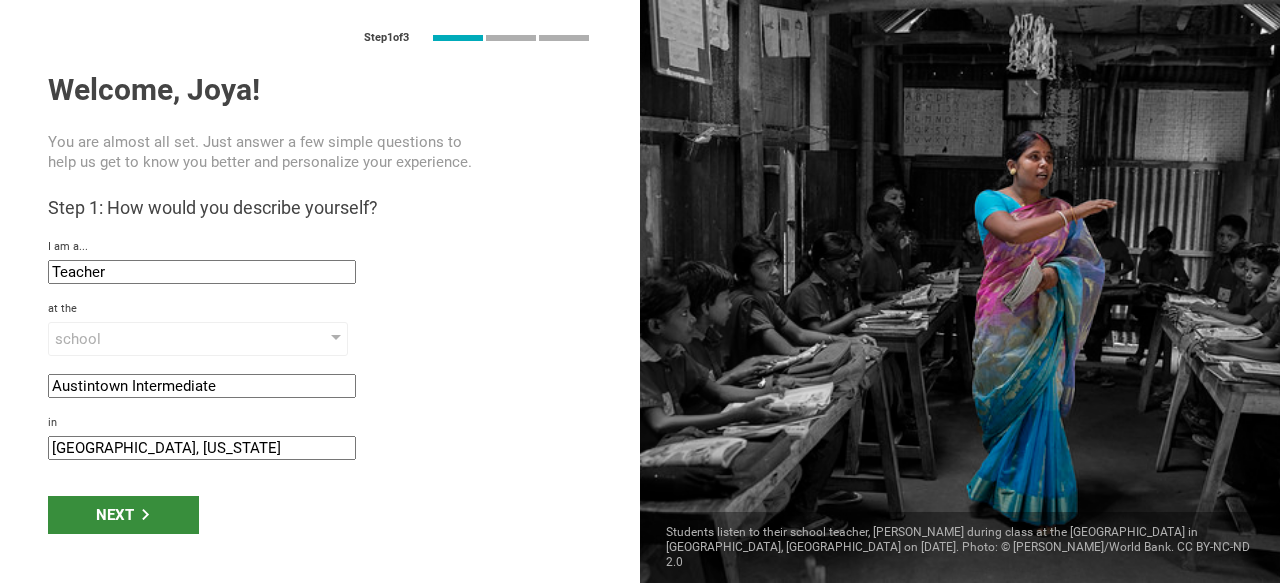 type on "[GEOGRAPHIC_DATA], [US_STATE]" 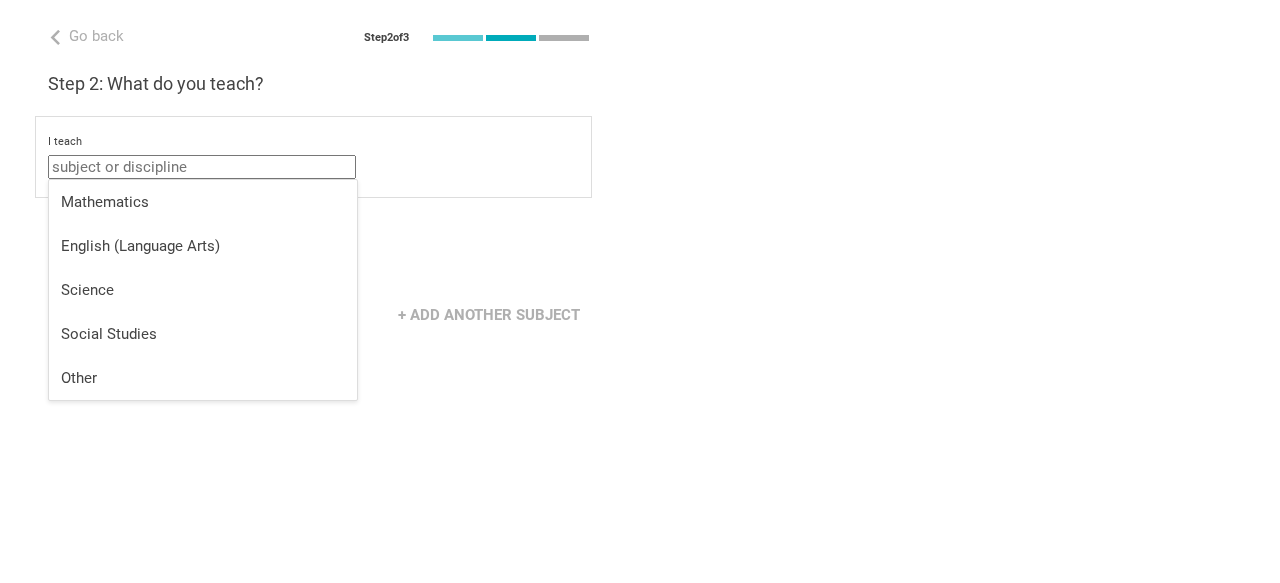 click at bounding box center [202, 167] 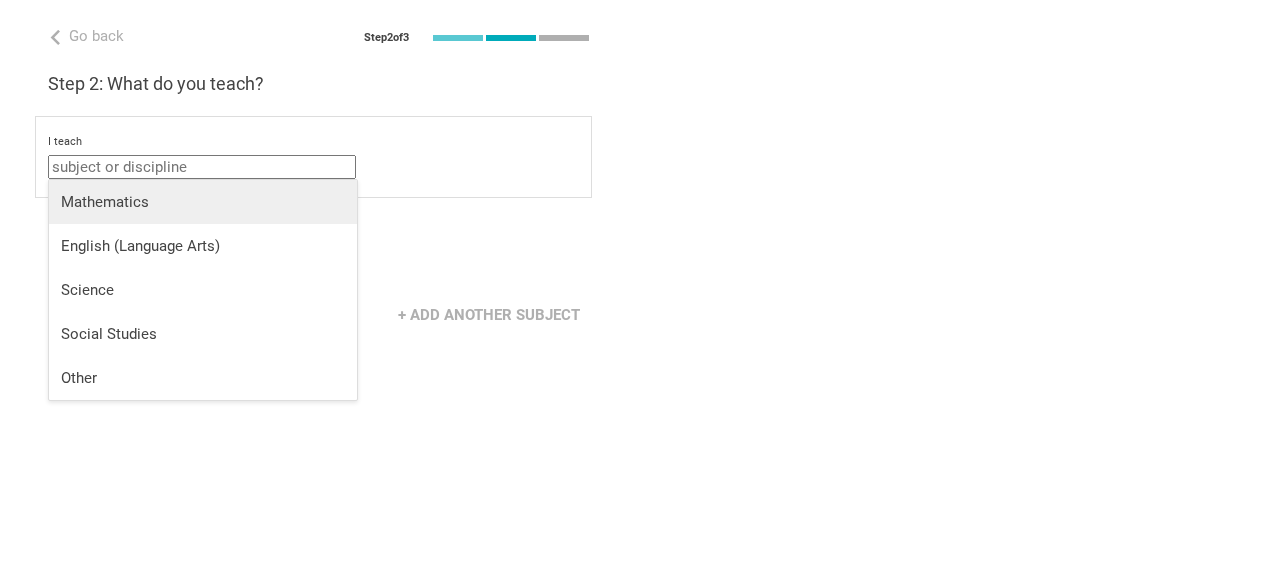 click on "Mathematics" at bounding box center (203, 202) 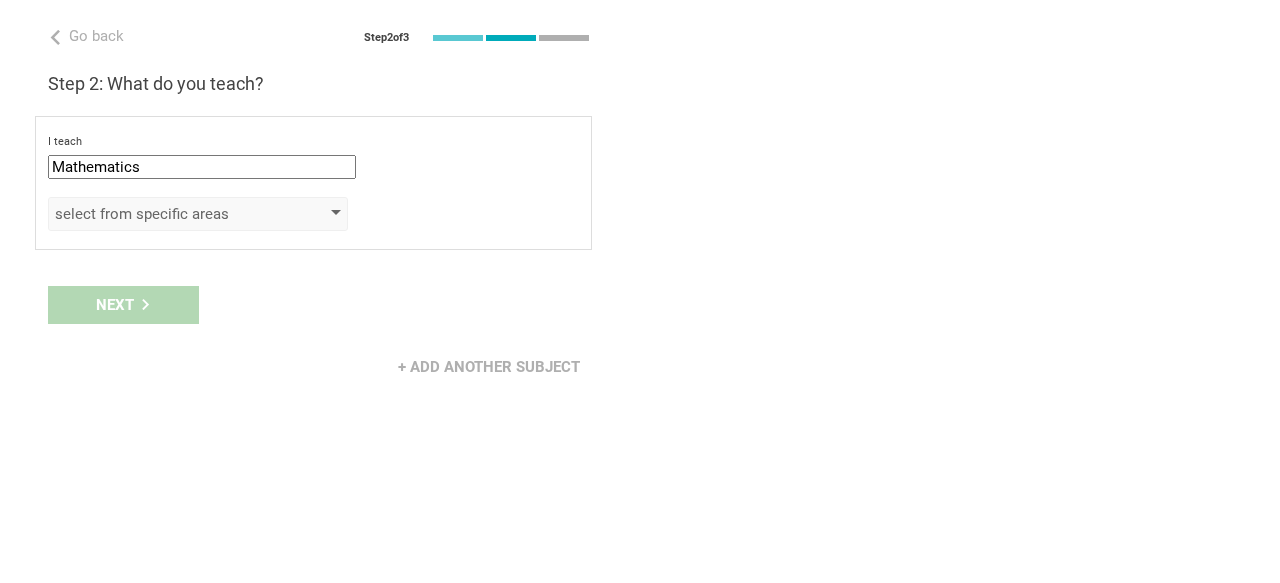 click on "select from specific areas" at bounding box center [169, 214] 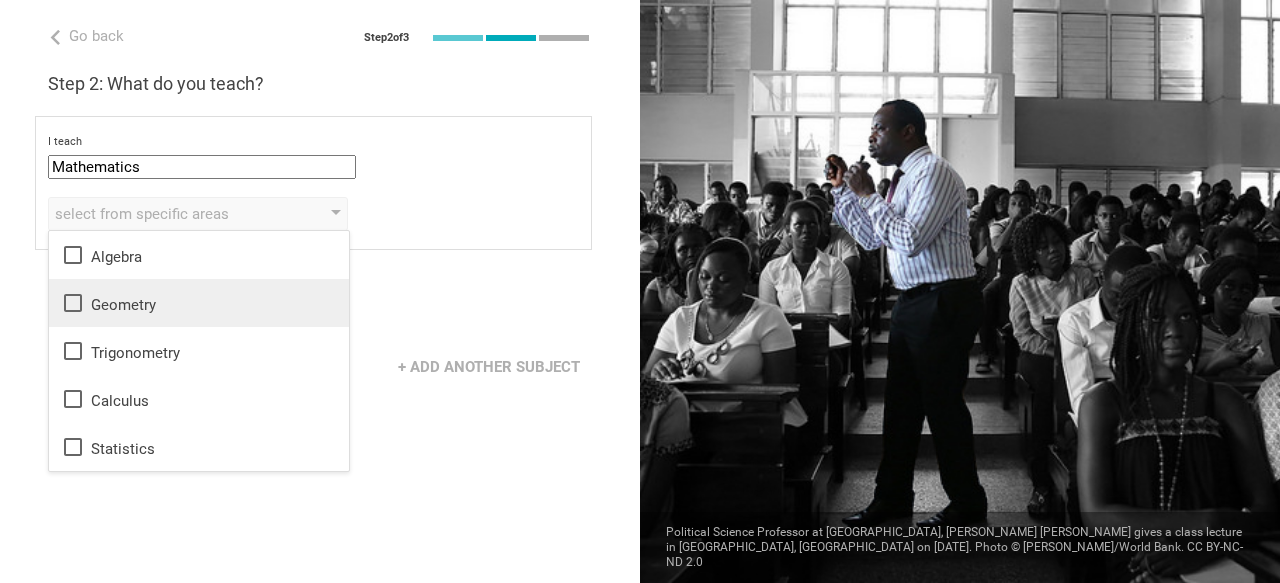 click 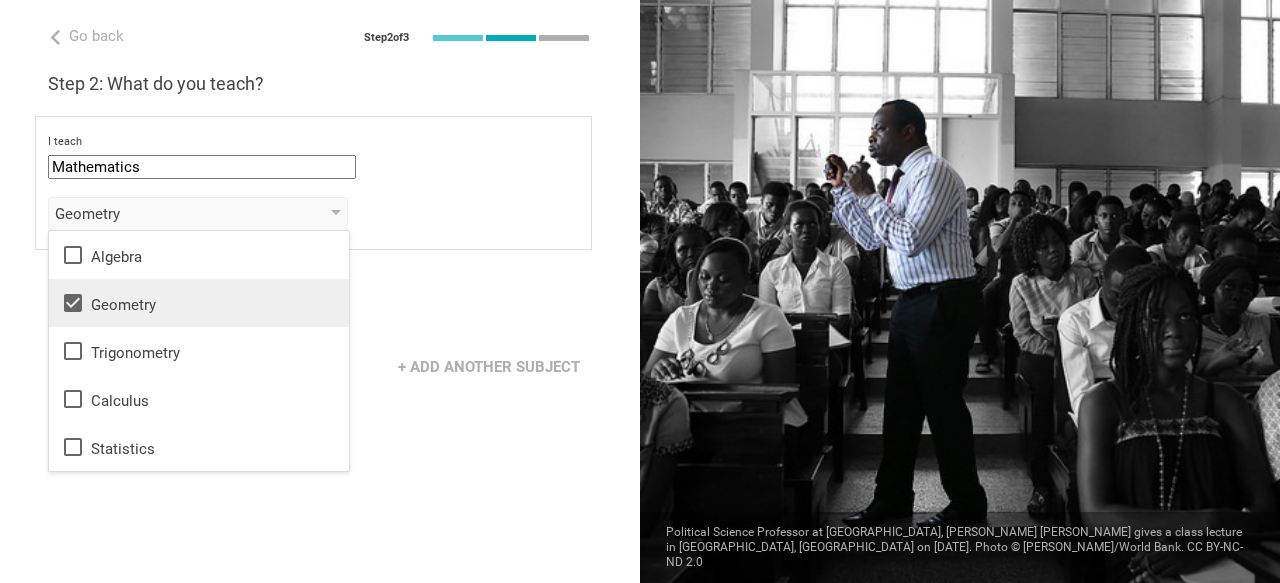 click on "Go back Step  2  of  3 Welcome, Joya! You are almost all set. Just answer a few simple questions to help us get to know you better and personalize your experience. Step 1: How would you describe yourself? I am a... Teacher Teacher Professor / Lecturer Instructional Coach Vice Principal or Principal Curriculum writer / Instructional designer School / district Administrator EdTech maker / enthusiast at the [GEOGRAPHIC_DATA] program institute company organization [GEOGRAPHIC_DATA] in [GEOGRAPHIC_DATA], [US_STATE] Step 2: What do you teach? I teach Mathematics Mathematics English (Language Arts) Science Social Studies Other Geometry Algebra Geometry Trigonometry Calculus Statistics to the students of Grade Grade Class Year Level Standard select from grades 1 2 3 4 5 6 7 8 9 10 11 12 13 When describing my students, I would say that select from all phrases that apply there are students of various level of skill there are a few that perform well, but the rest are low-achievers My school is private" at bounding box center (320, 291) 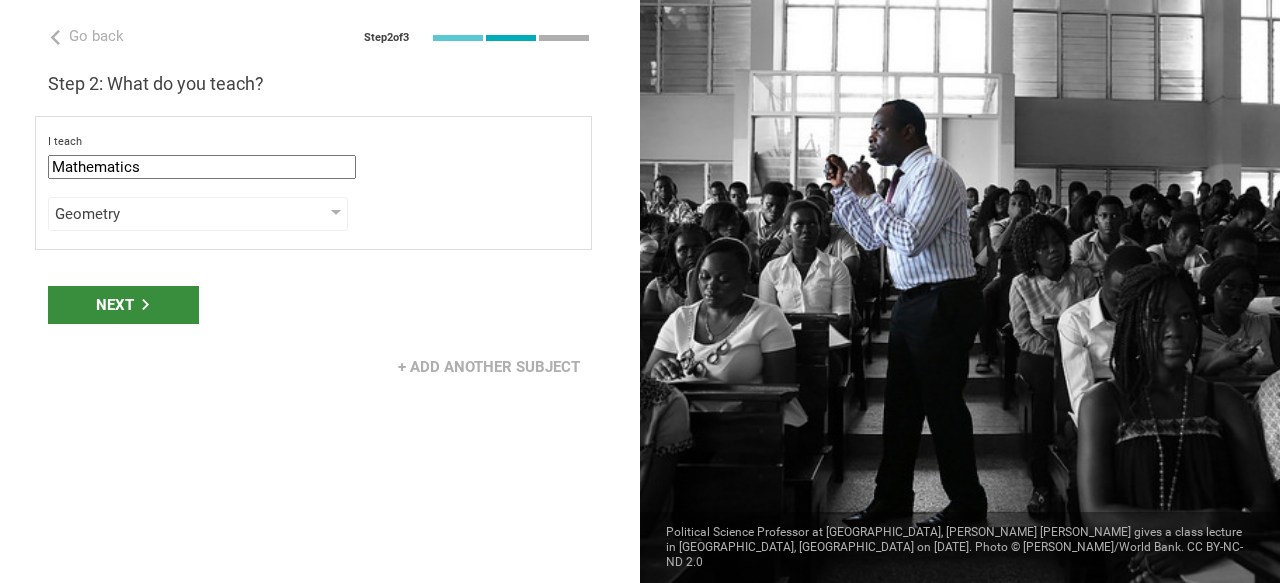click on "Next" at bounding box center [123, 305] 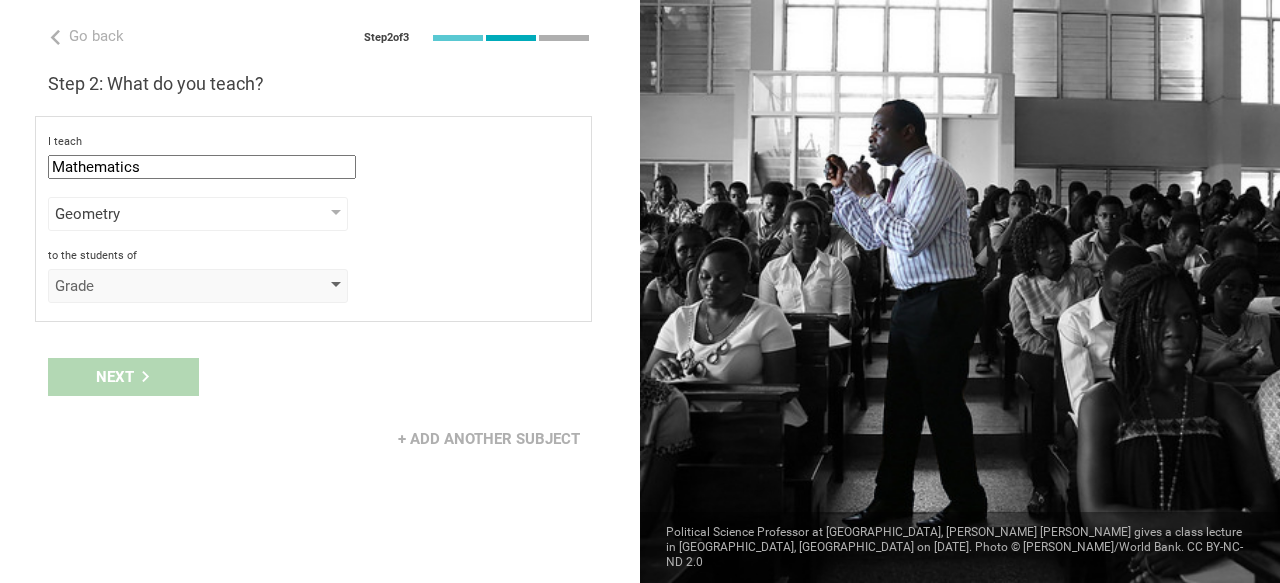 click on "Grade" at bounding box center (169, 286) 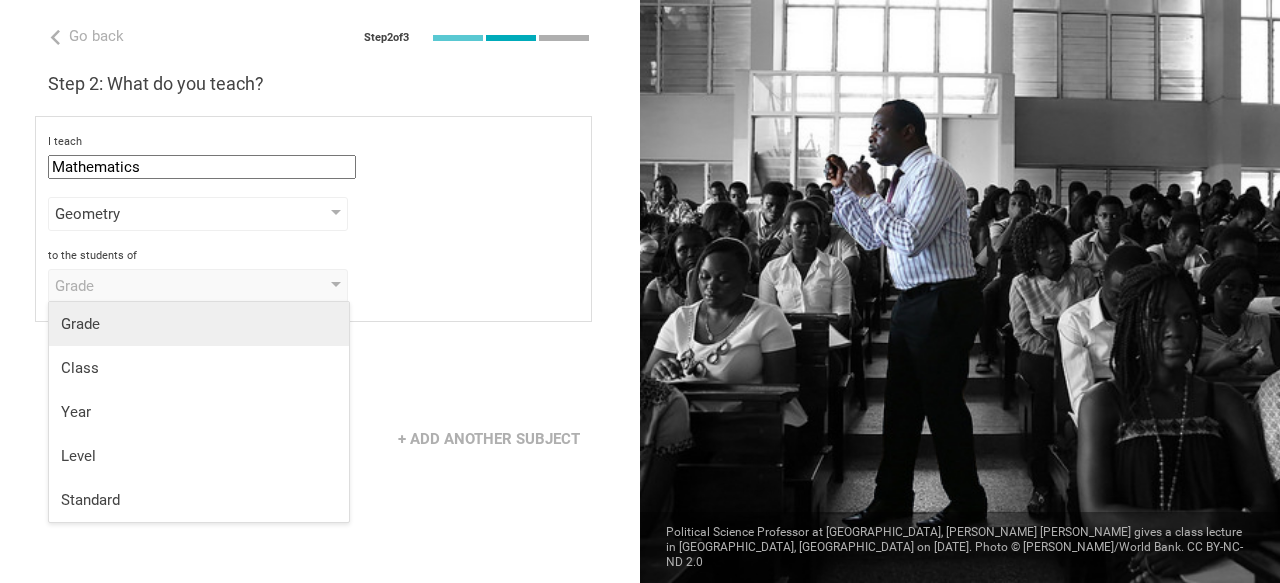 click on "Grade" at bounding box center [199, 324] 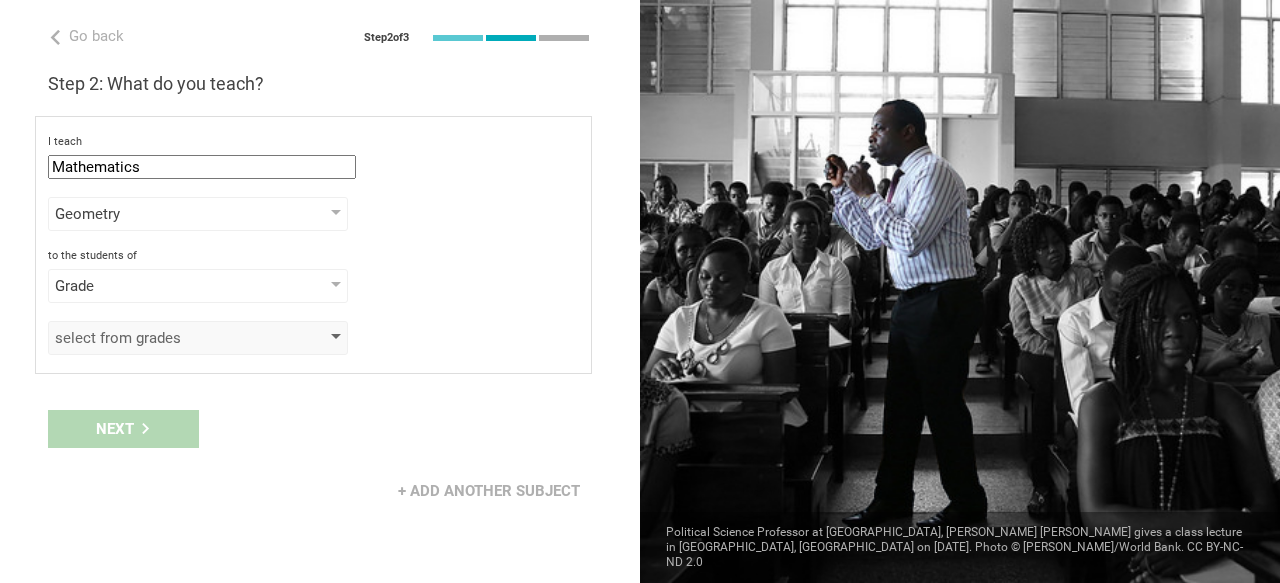 click on "select from grades" at bounding box center (169, 338) 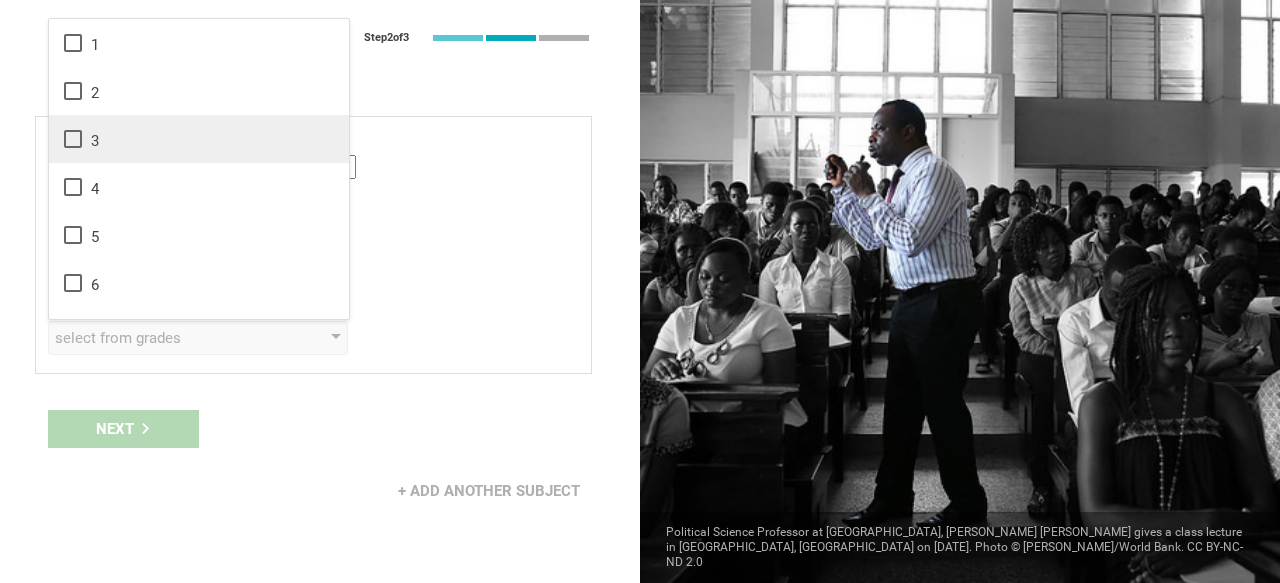 click 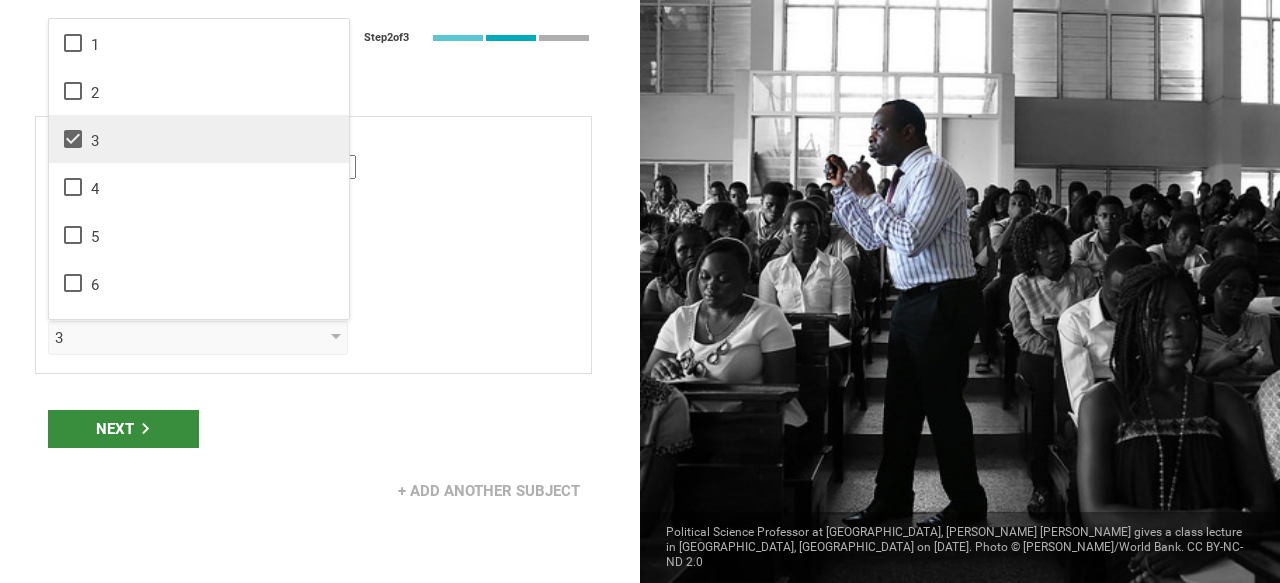 click on "Next" at bounding box center (123, 429) 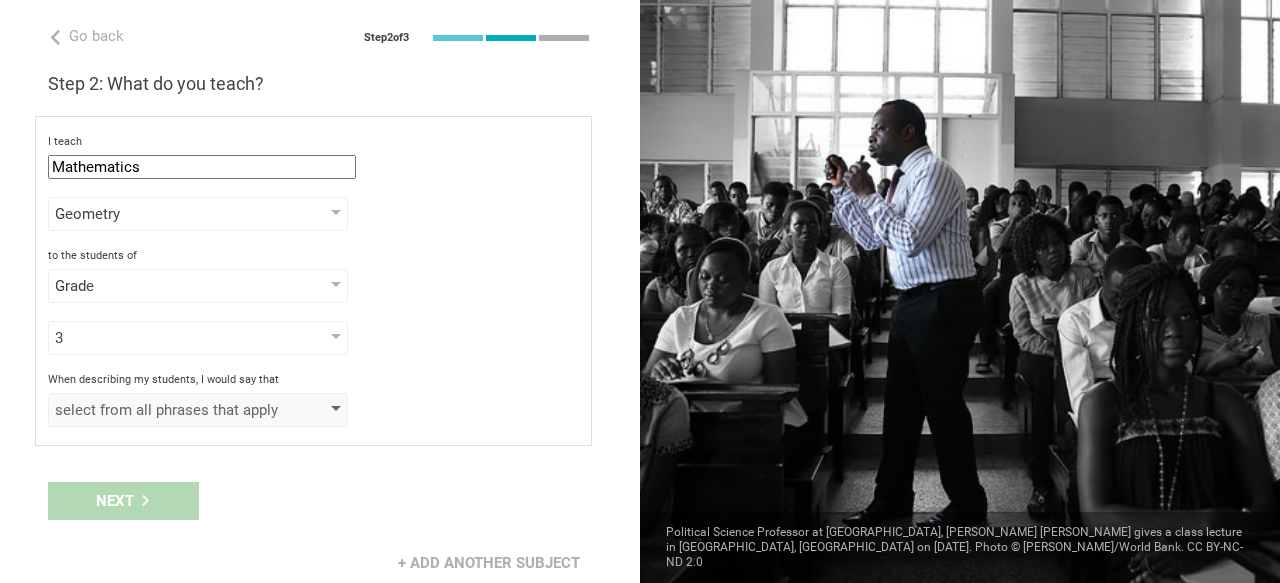 click on "select from all phrases that apply" at bounding box center [169, 410] 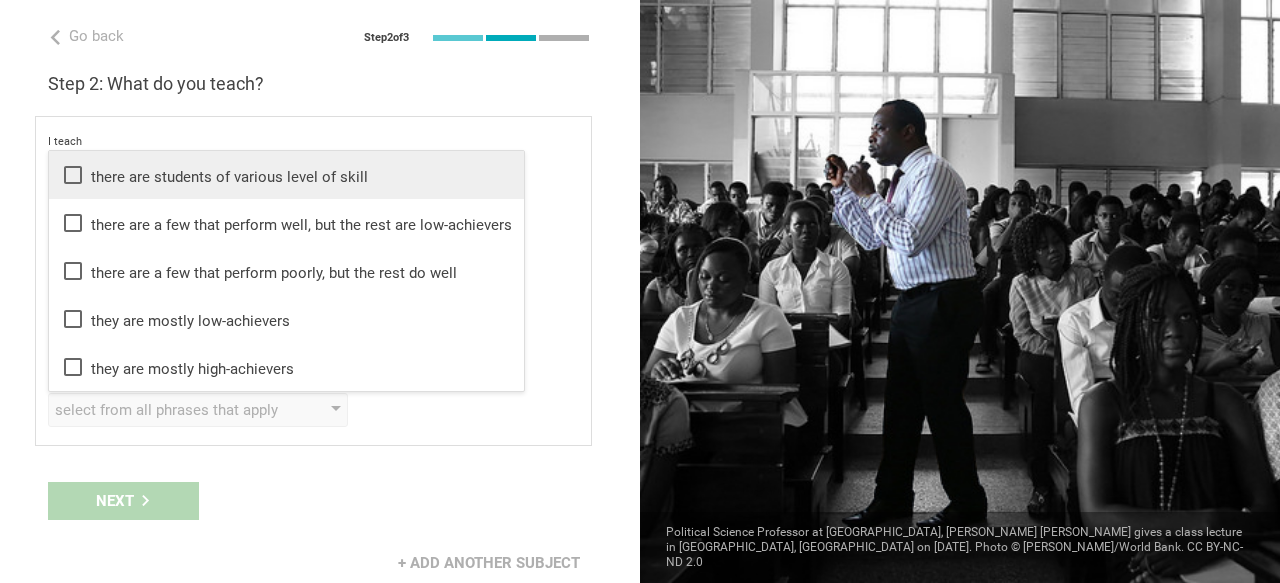 click 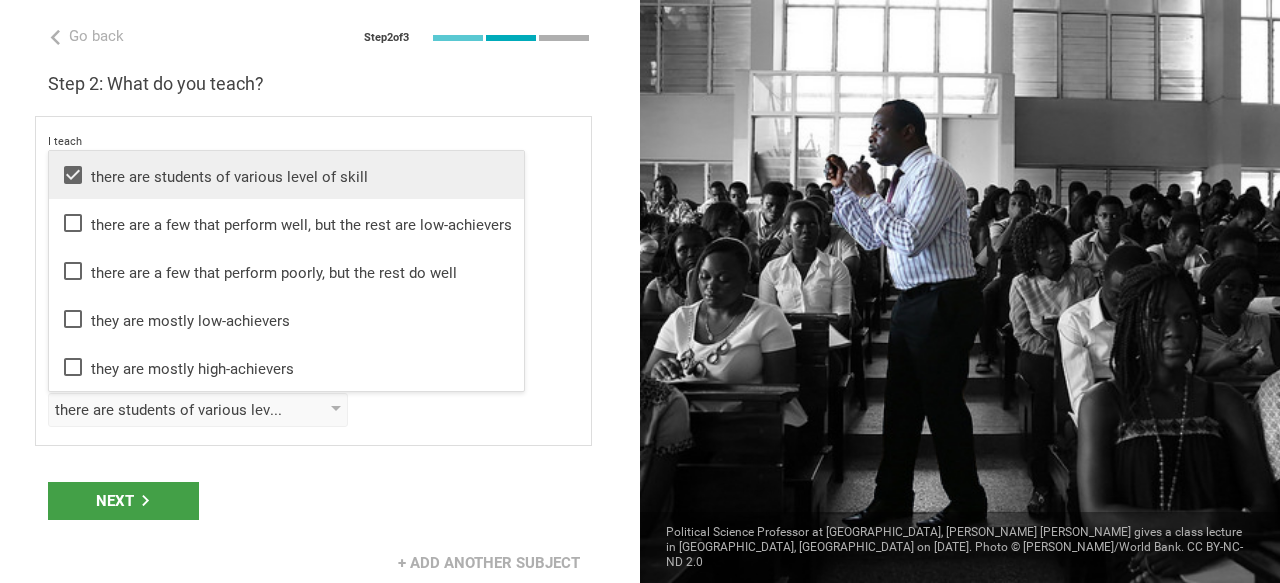 click on "Next" at bounding box center (320, 501) 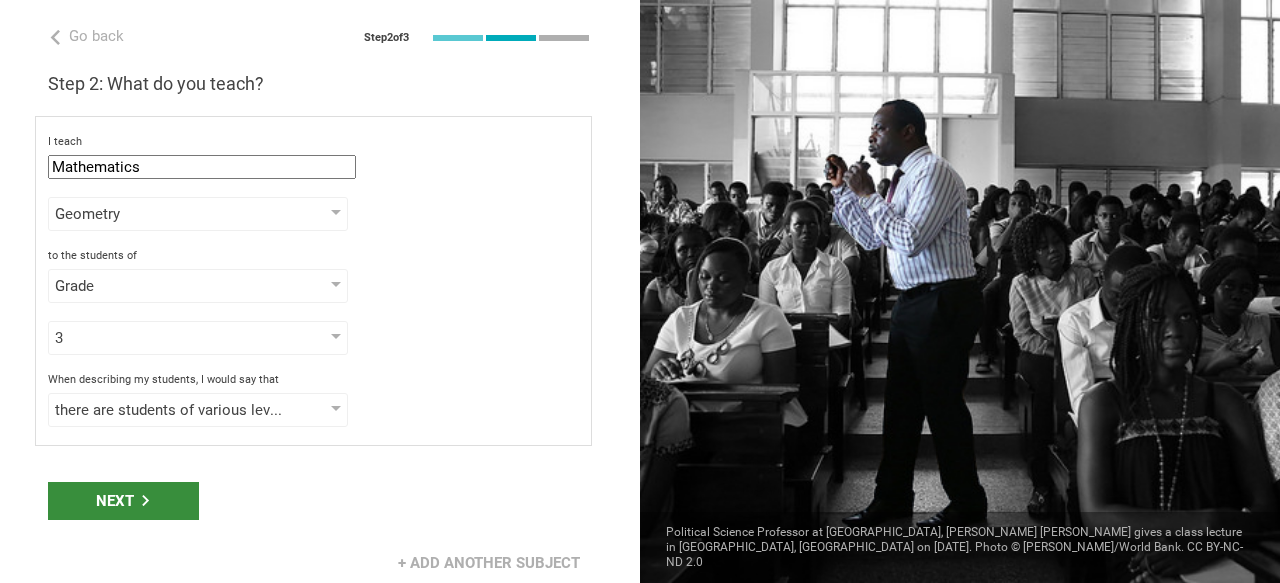click on "Next" at bounding box center (123, 501) 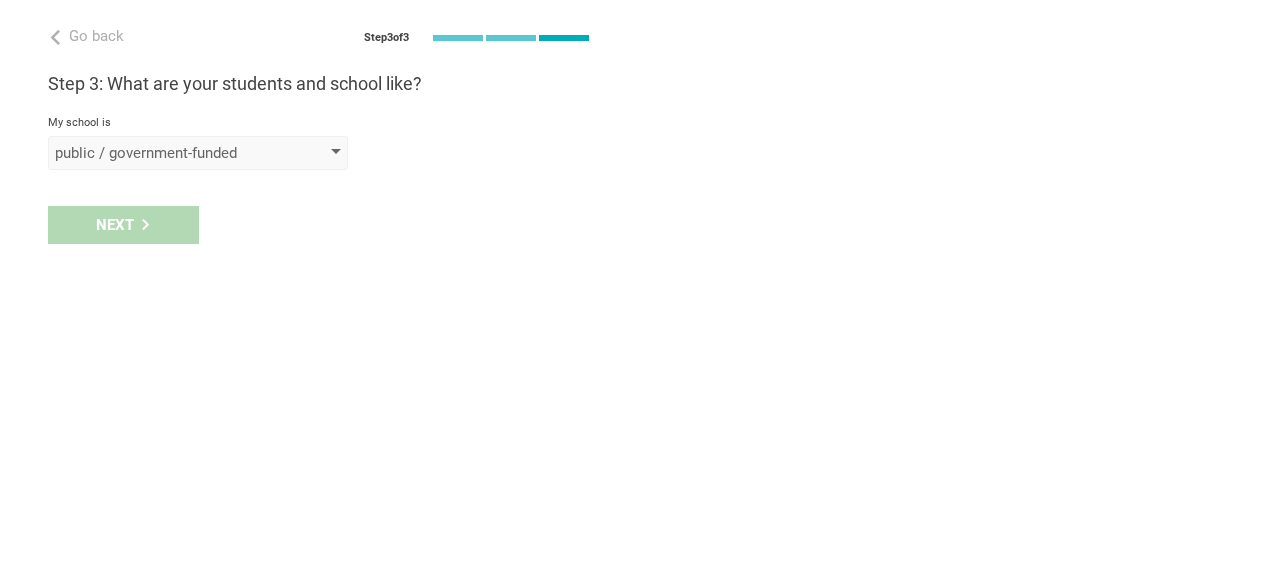 click on "public / government-funded" at bounding box center (169, 153) 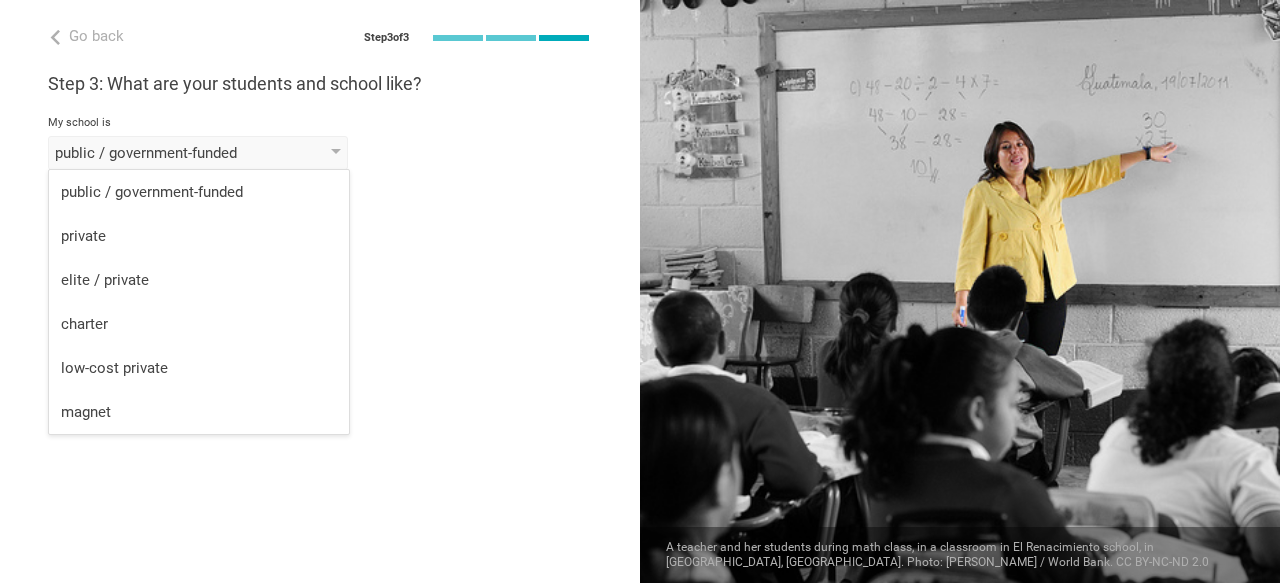 click on "Go back Step  3  of  3 Welcome, [PERSON_NAME]! You are almost all set. Just answer a few simple questions to help us get to know you better and personalize your experience. Step 1: How would you describe yourself? I am a... Teacher Teacher Professor / Lecturer Instructional Coach Vice Principal or Principal Curriculum writer / Instructional designer School / district Administrator EdTech maker / enthusiast at the [GEOGRAPHIC_DATA] program institute company organization [GEOGRAPHIC_DATA] in [GEOGRAPHIC_DATA], [US_STATE] Step 2: What do you teach? I teach Mathematics Mathematics English (Language Arts) Science Social Studies Other Geometry Algebra Geometry Trigonometry Calculus Statistics to the students of Grade Grade Class Year Level Standard 3 1 2 3 4 5 6 7 8 9 10 11 12 13 When describing my students, I would say that there are students of various level of skill there are students of various level of skill there are a few that perform well, but the rest are low-achievers they are mostly low-achievers" at bounding box center (320, 291) 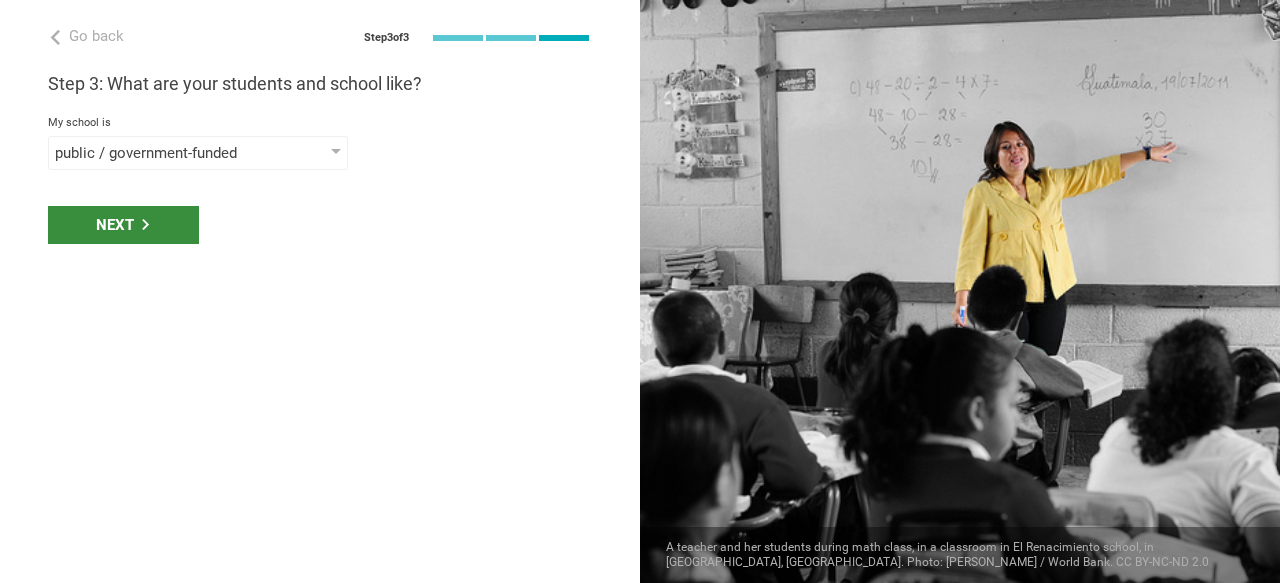 click on "Next" at bounding box center [123, 225] 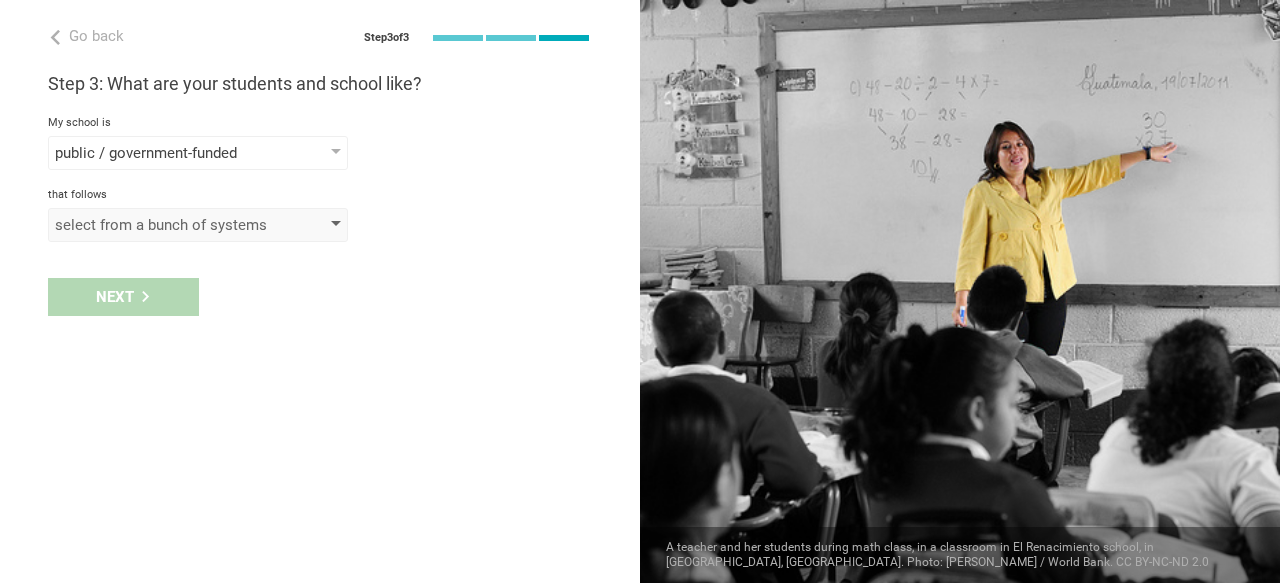 click on "select from a bunch of systems" at bounding box center [198, 225] 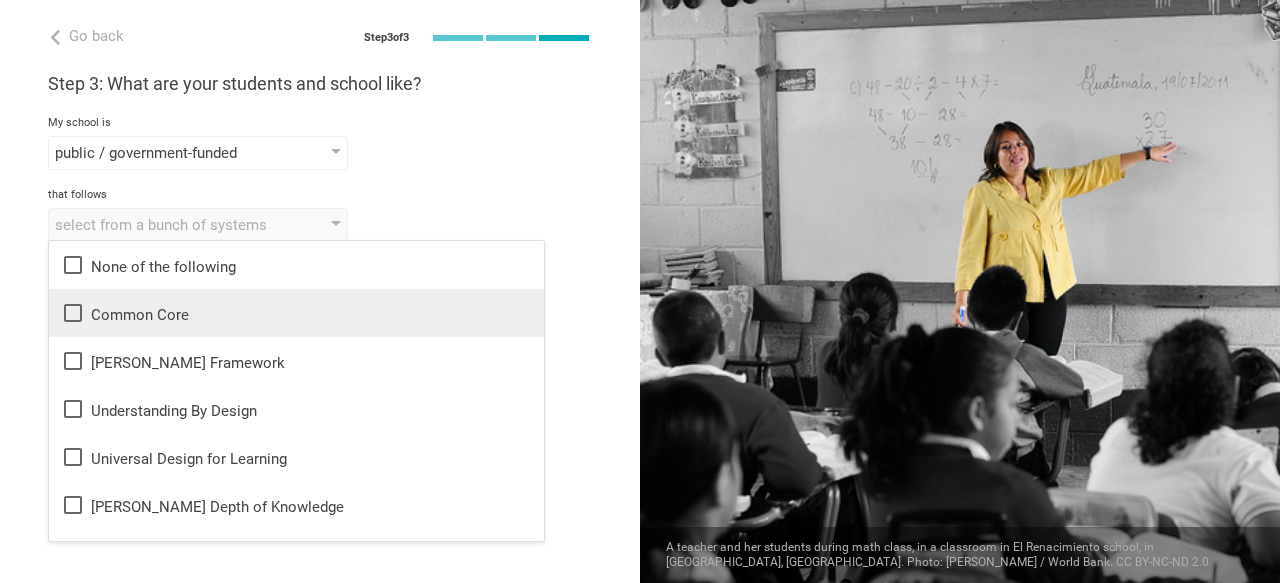 click 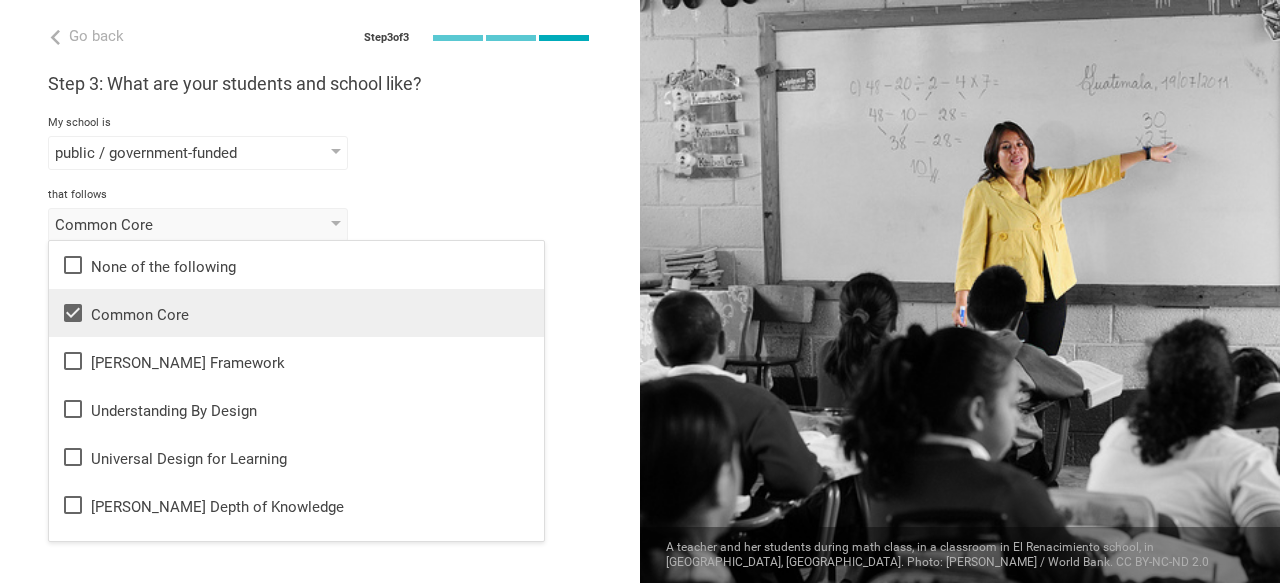 click on "Go back Step  3  of  3 Welcome, [PERSON_NAME]! You are almost all set. Just answer a few simple questions to help us get to know you better and personalize your experience. Step 1: How would you describe yourself? I am a... Teacher Teacher Professor / Lecturer Instructional Coach Vice Principal or Principal Curriculum writer / Instructional designer School / district Administrator EdTech maker / enthusiast at the [GEOGRAPHIC_DATA] program institute company organization [GEOGRAPHIC_DATA] in [GEOGRAPHIC_DATA], [US_STATE] Step 2: What do you teach? I teach Mathematics Mathematics English (Language Arts) Science Social Studies Other Geometry Algebra Geometry Trigonometry Calculus Statistics to the students of Grade Grade Class Year Level Standard 3 1 2 3 4 5 6 7 8 9 10 11 12 13 When describing my students, I would say that there are students of various level of skill there are students of various level of skill there are a few that perform well, but the rest are low-achievers they are mostly low-achievers" at bounding box center [320, 291] 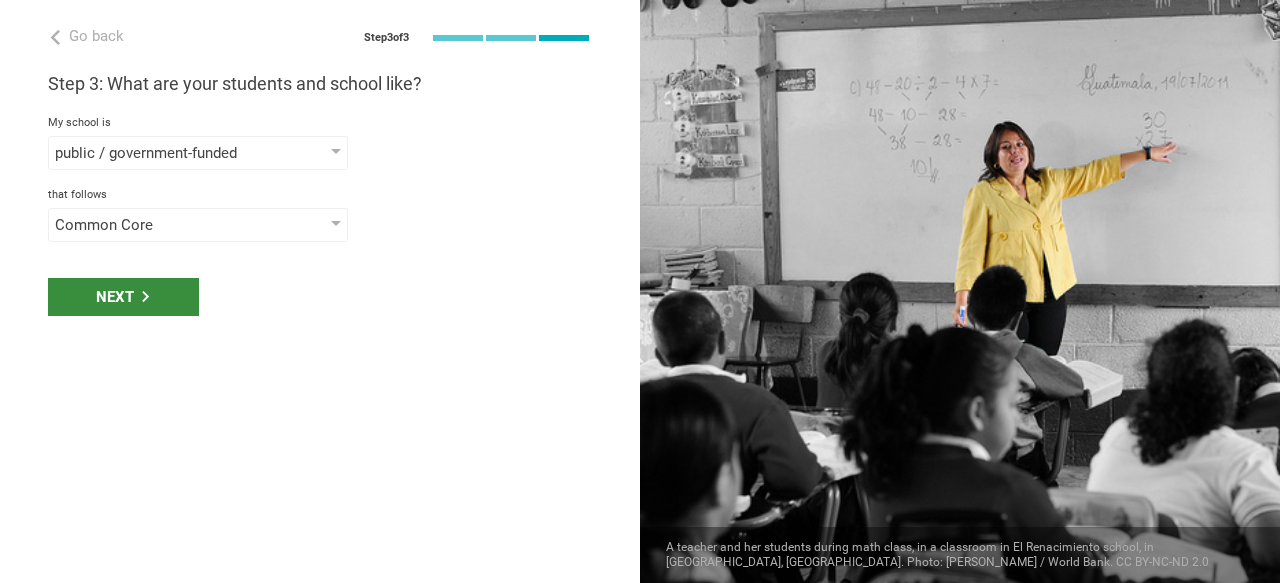 click on "Next" at bounding box center (123, 297) 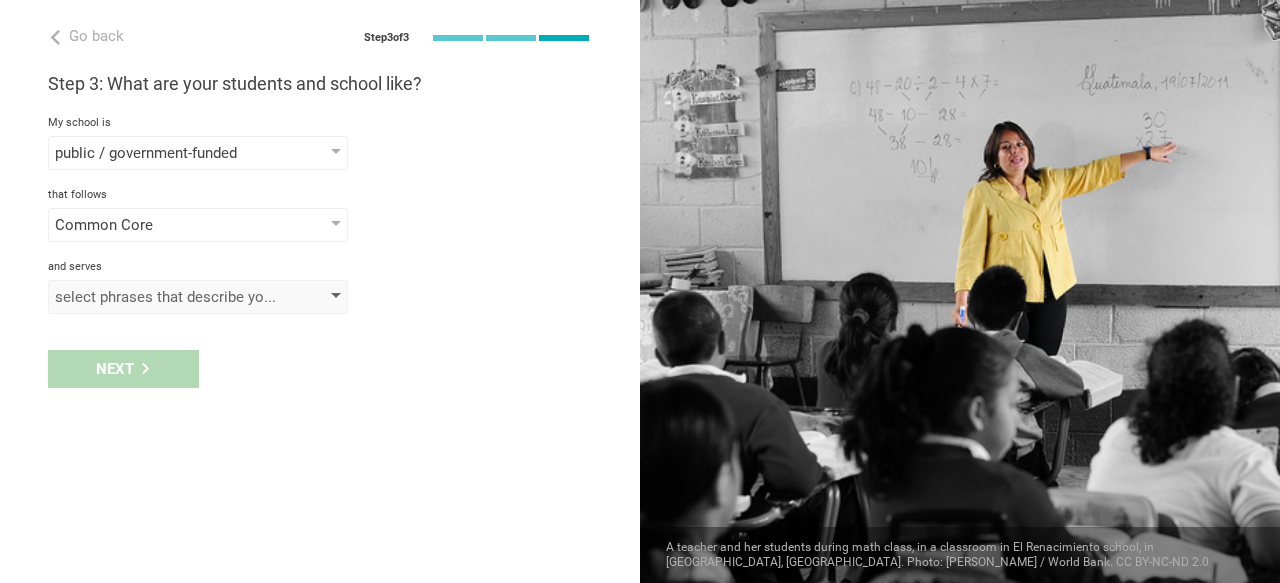 click on "select phrases that describe your student population" at bounding box center [198, 297] 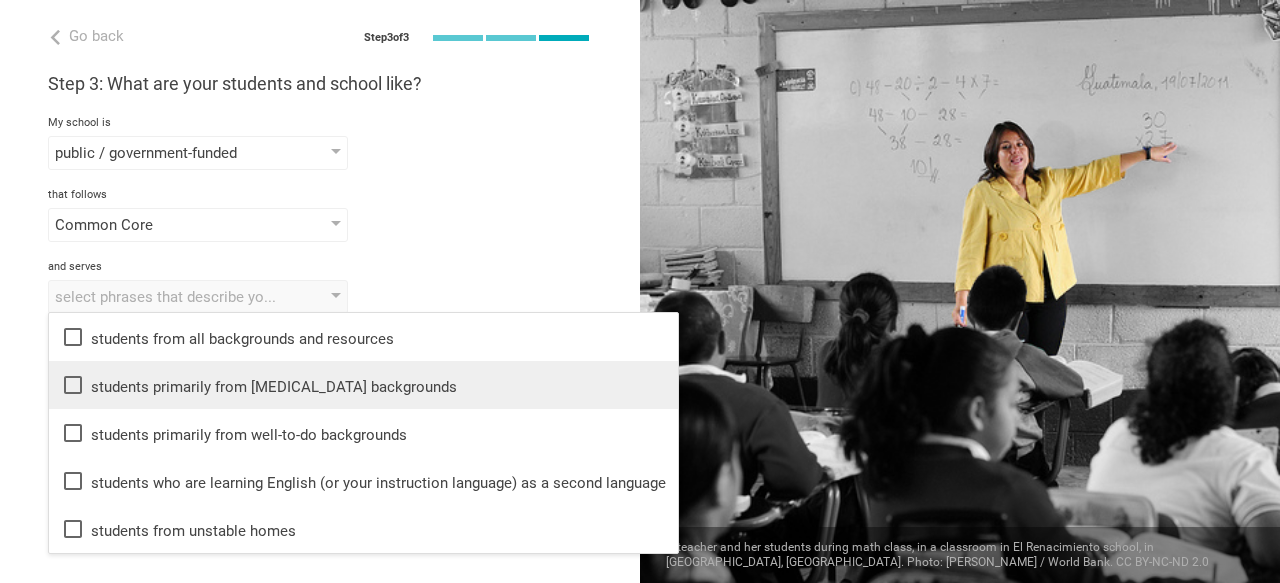 click 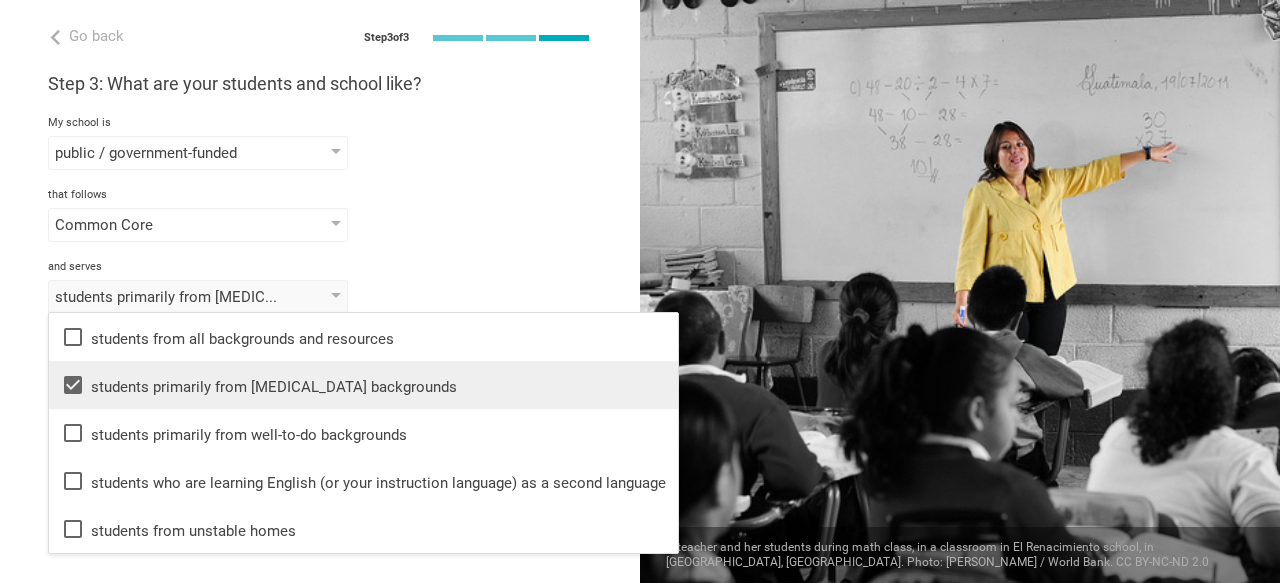click on "that follows" at bounding box center (320, 195) 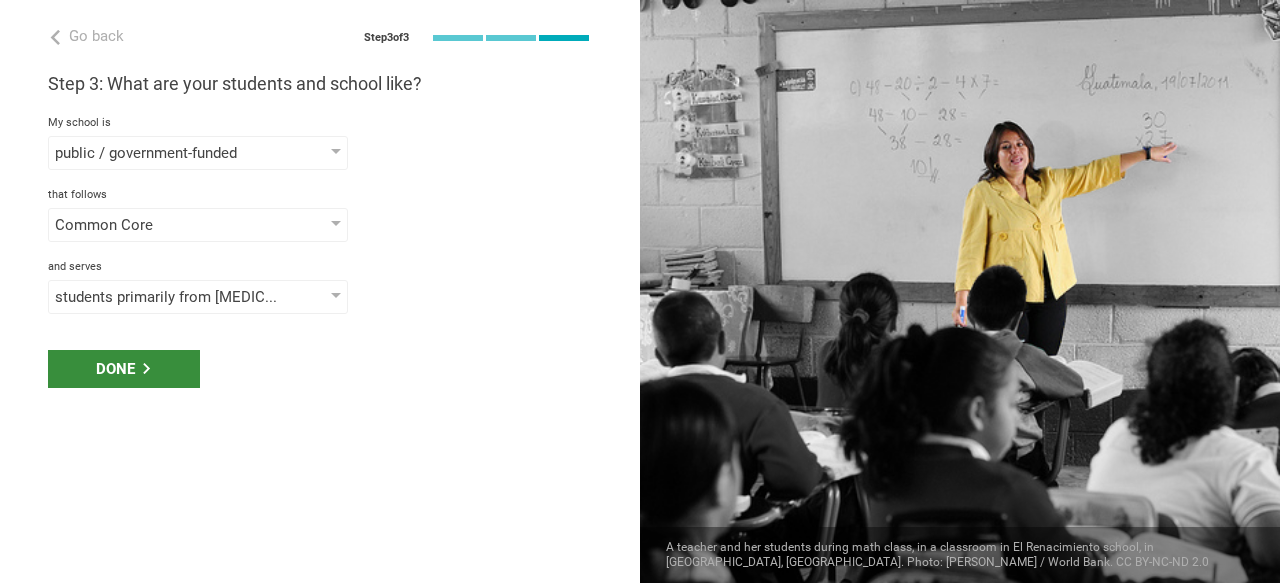 click on "Done" at bounding box center (124, 369) 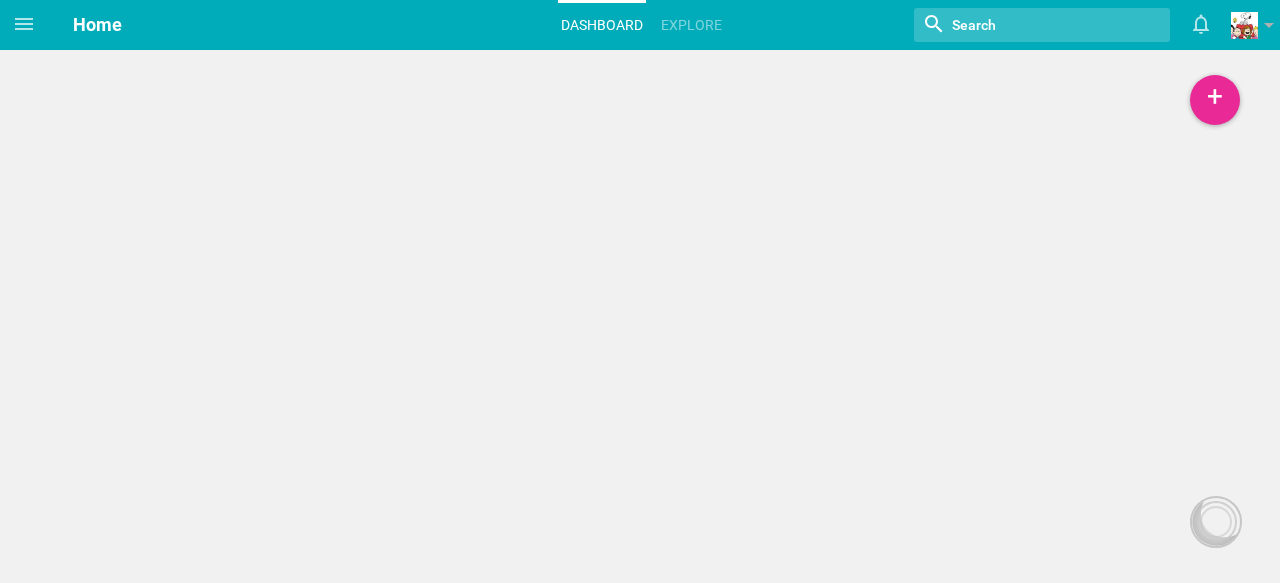 scroll, scrollTop: 0, scrollLeft: 0, axis: both 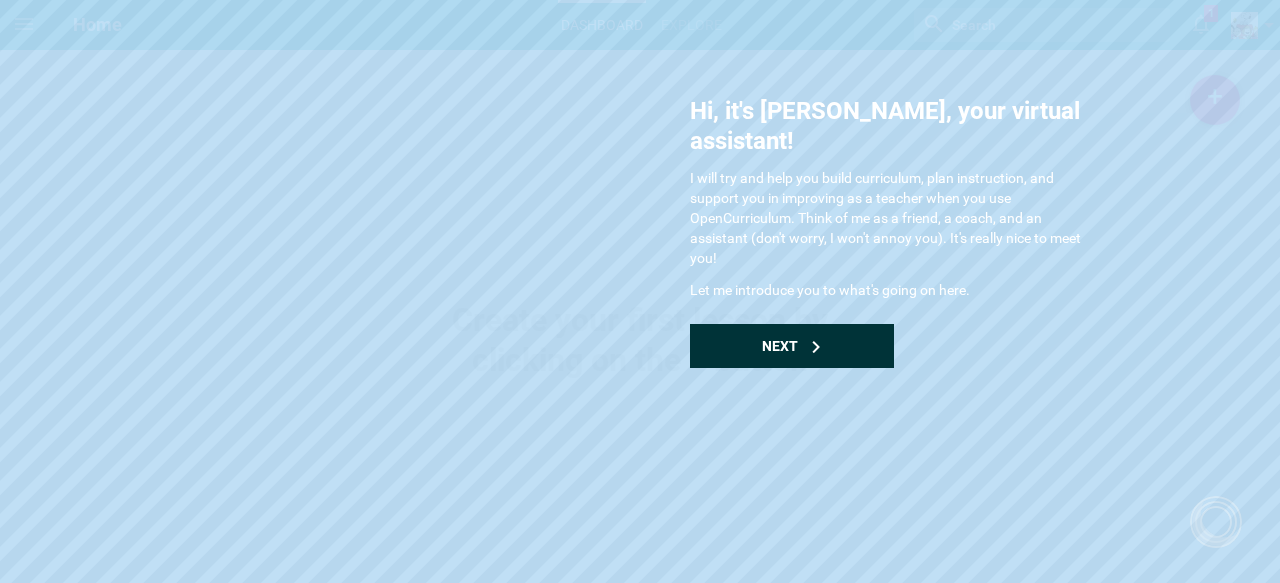 click on "Next" at bounding box center (792, 346) 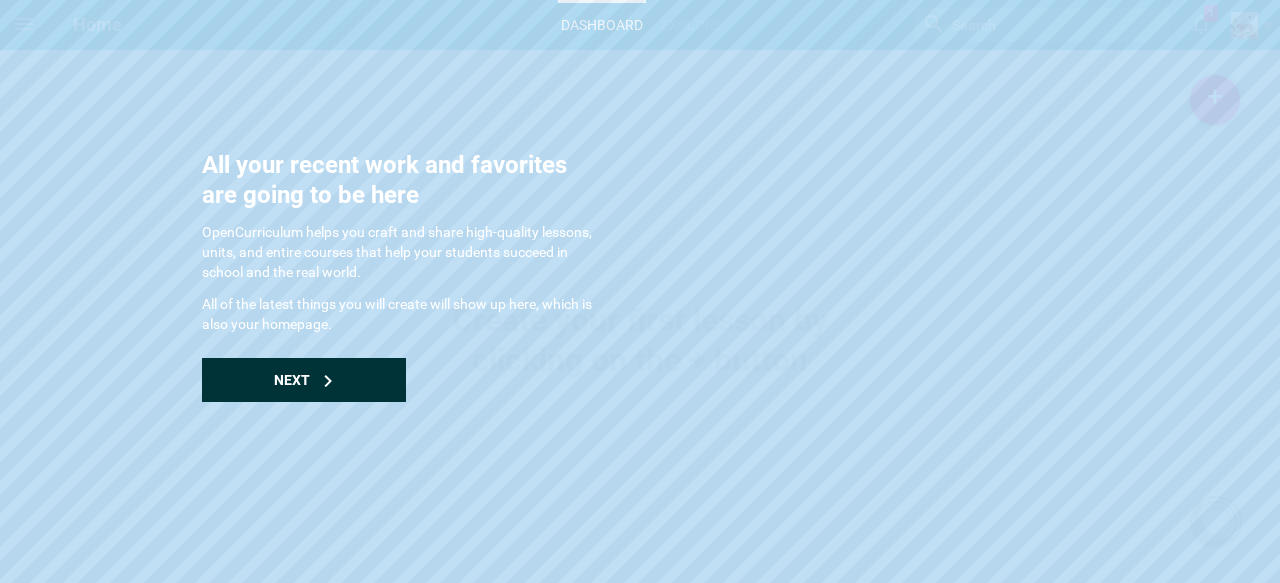 click on "Next" at bounding box center [304, 380] 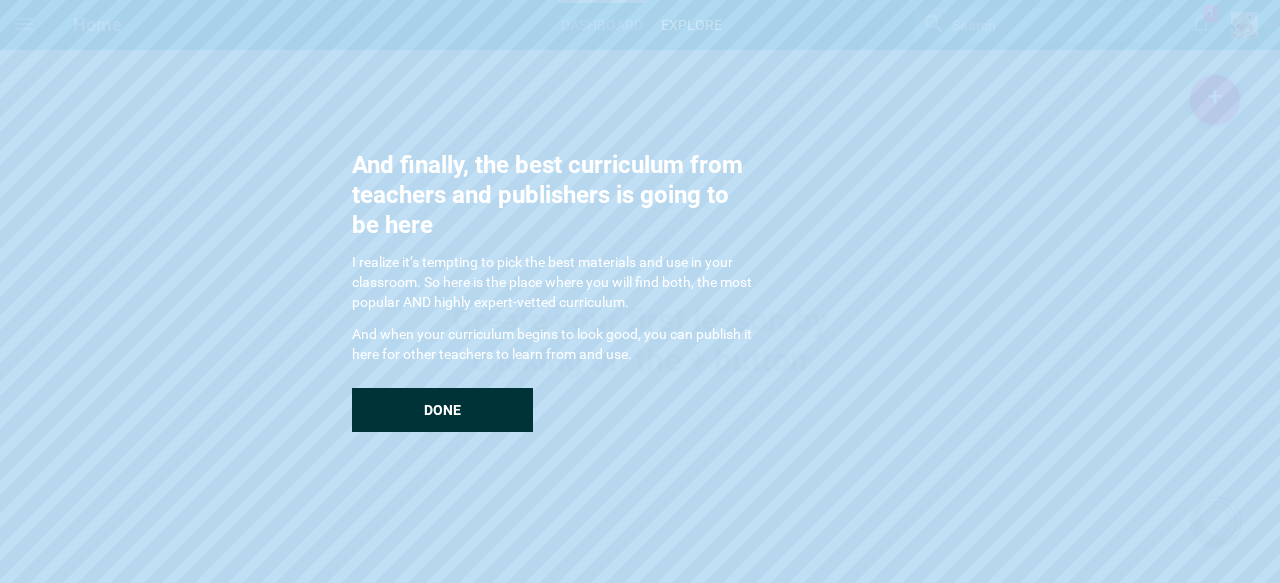 click on "Done" at bounding box center [442, 410] 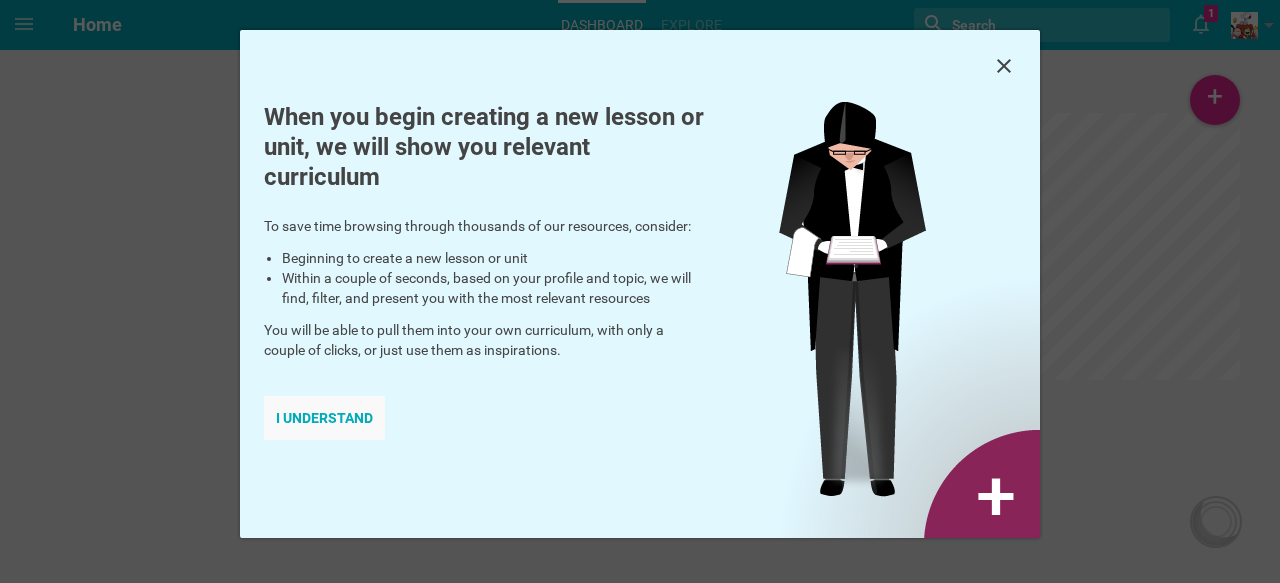 click on "I understand" at bounding box center [324, 418] 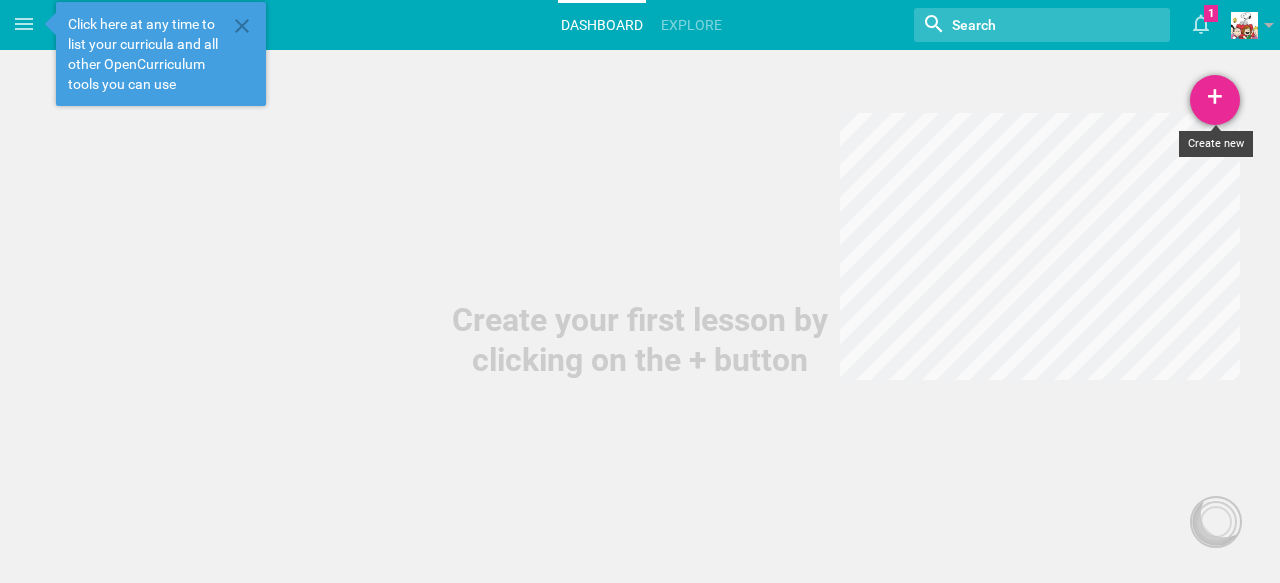 click on "+" at bounding box center [1215, 100] 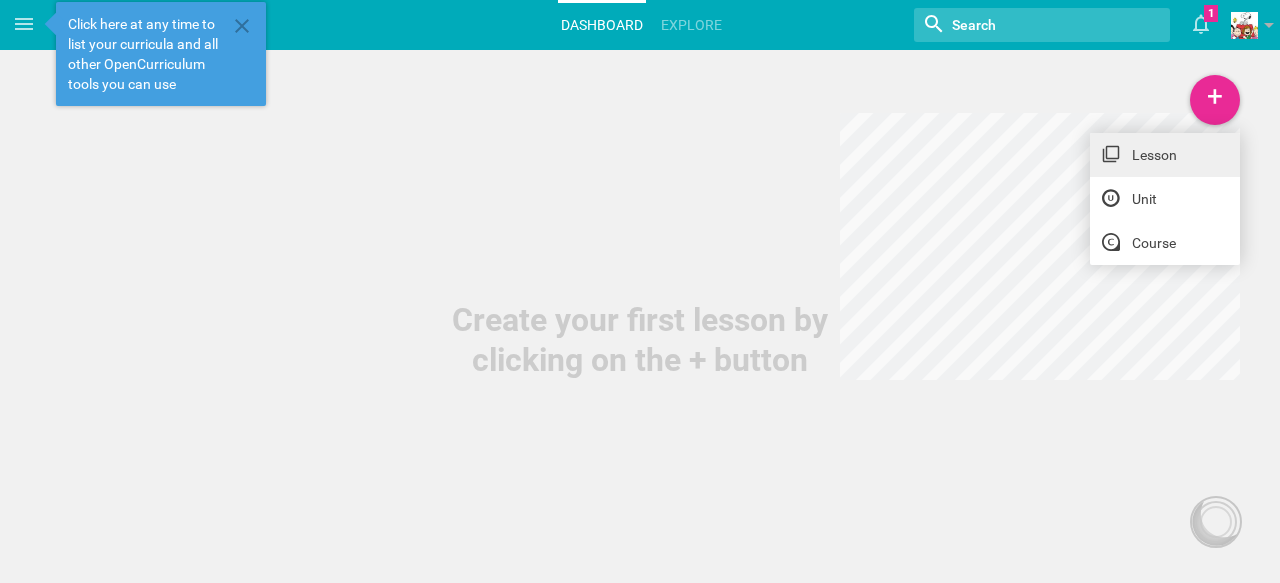click on "Lesson" at bounding box center [1165, 155] 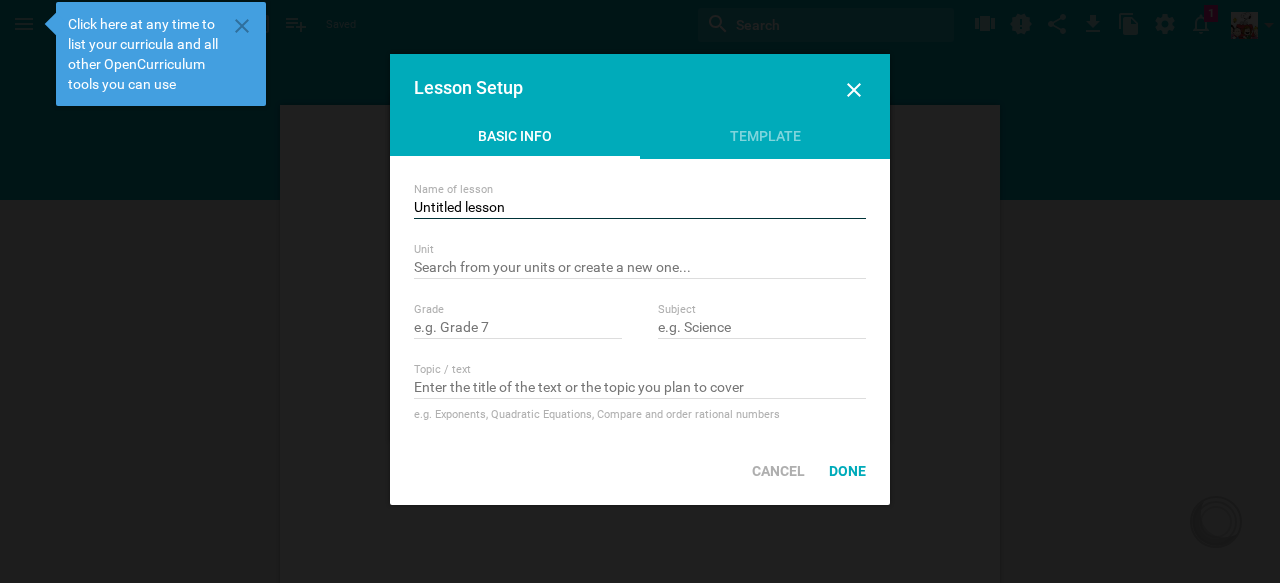 scroll, scrollTop: 0, scrollLeft: 0, axis: both 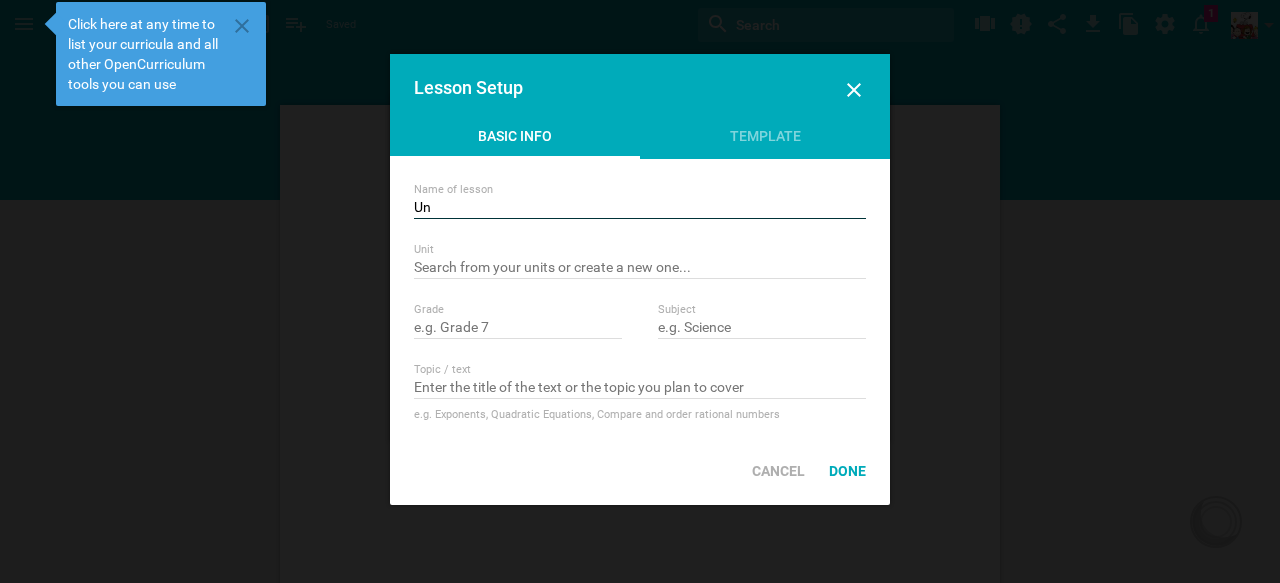 type on "U" 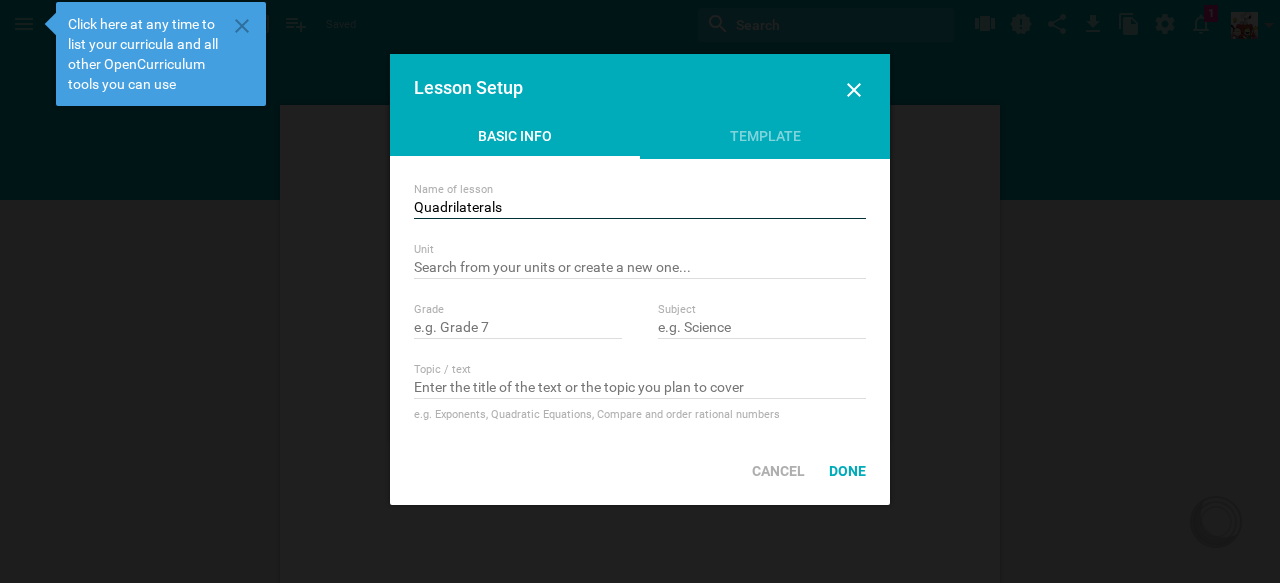 type on "Quadrilaterals" 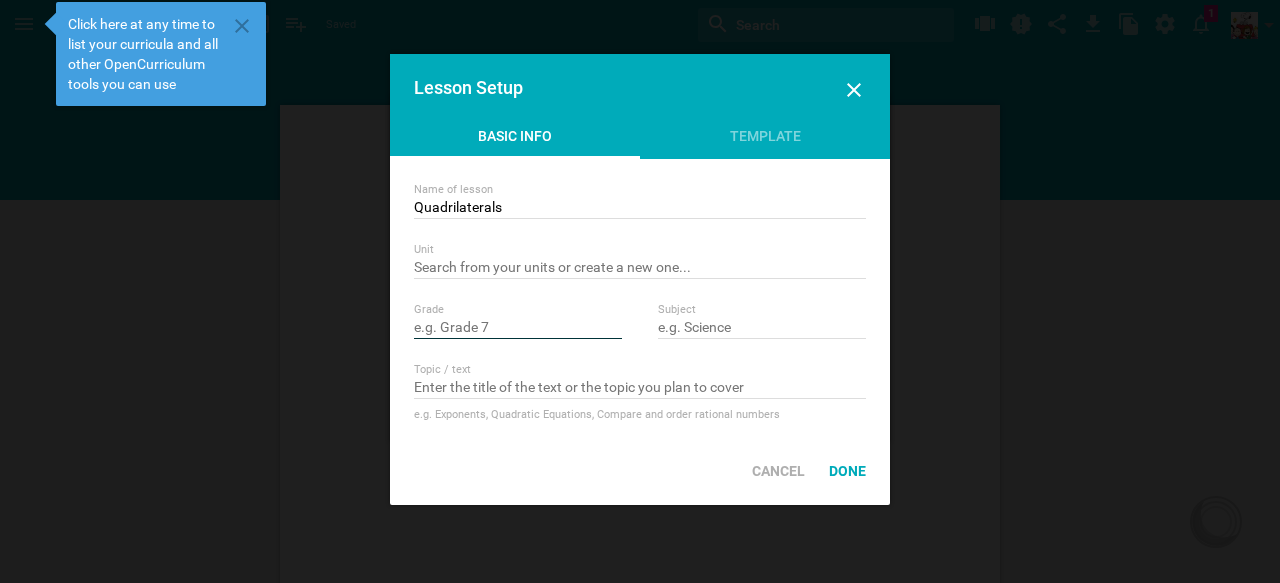 click at bounding box center (518, 329) 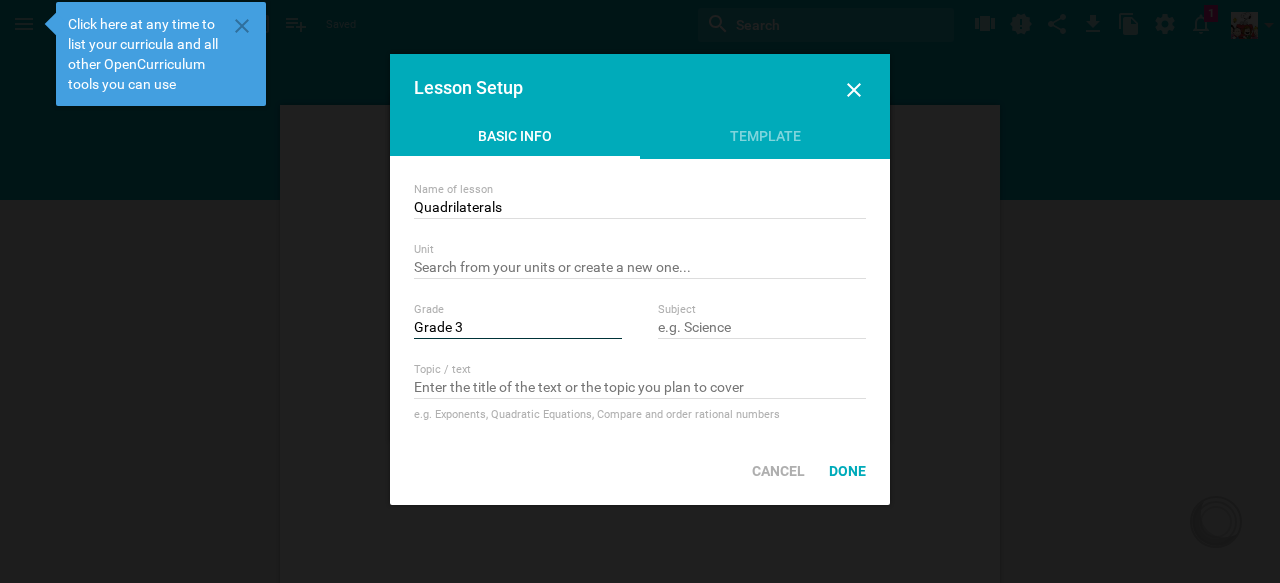 type on "Grade 3" 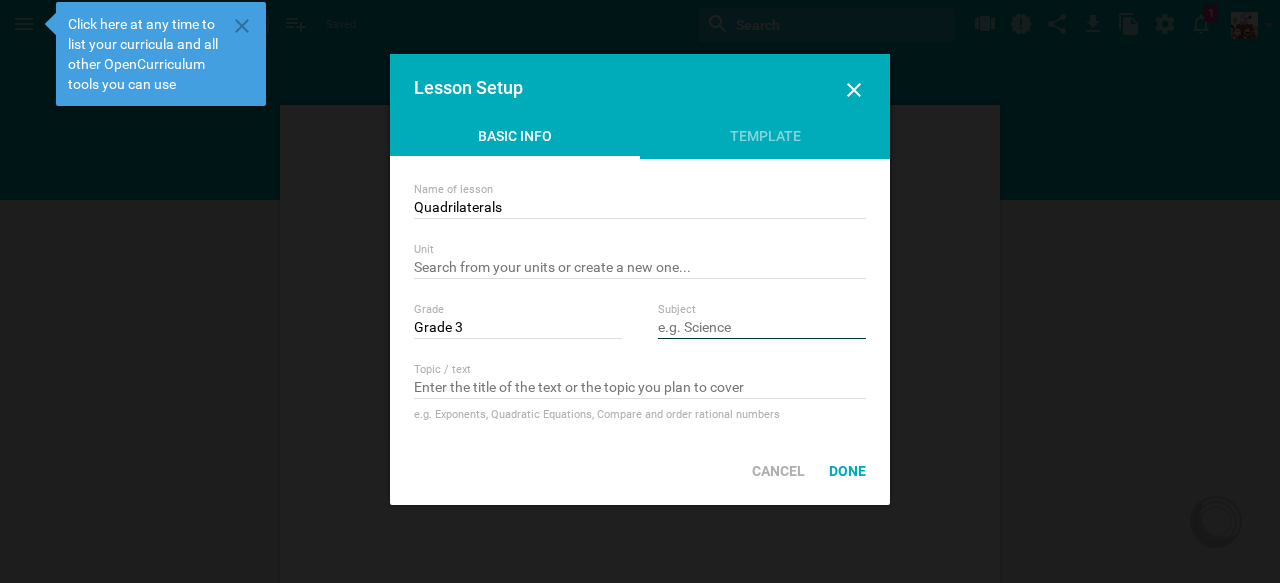 click at bounding box center [762, 329] 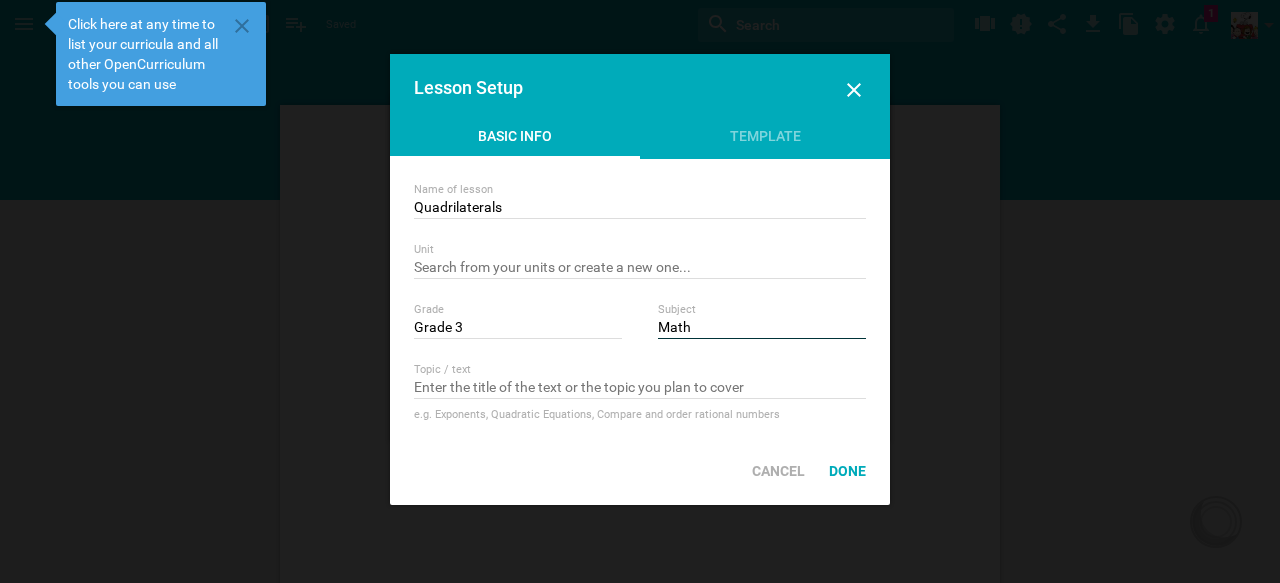 type on "Math" 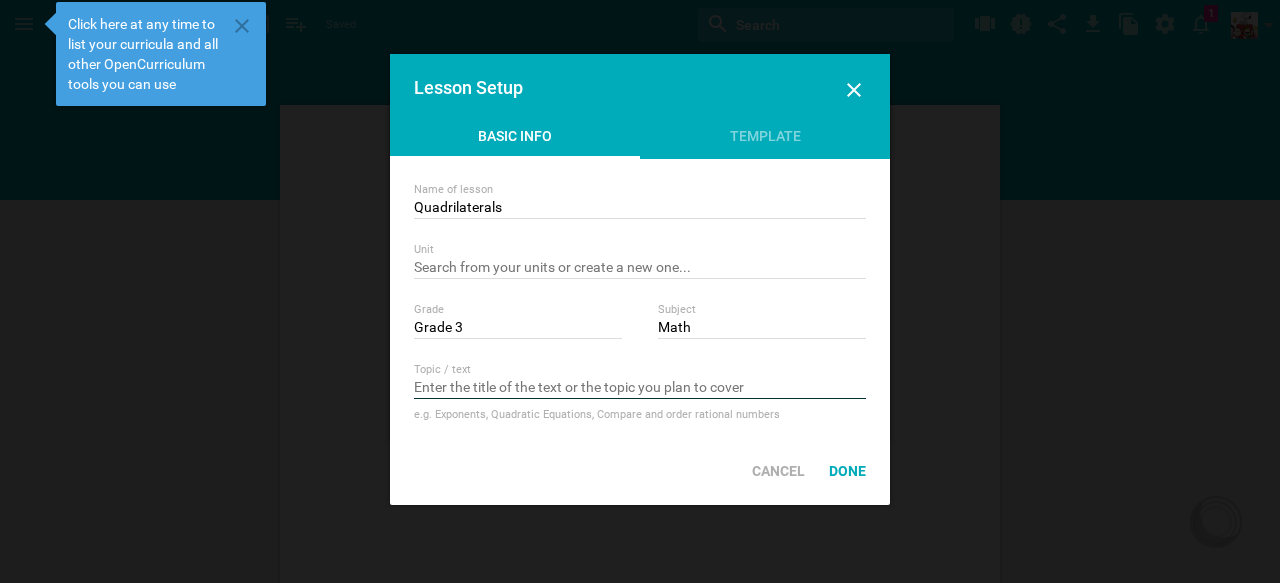 click at bounding box center [640, 389] 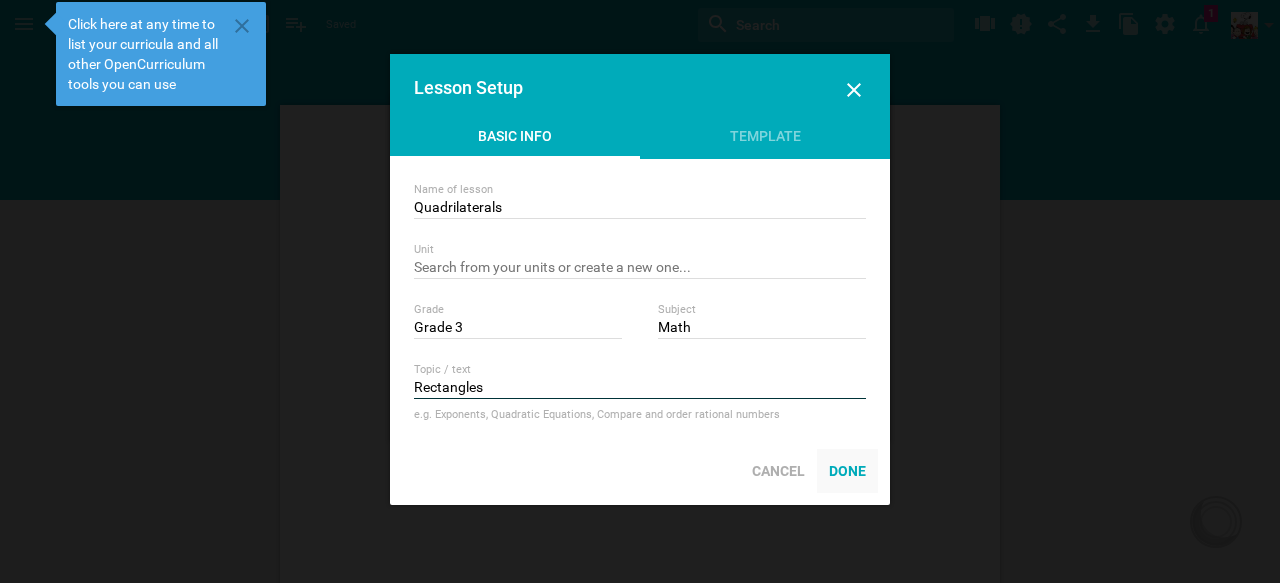 type on "Rectangles" 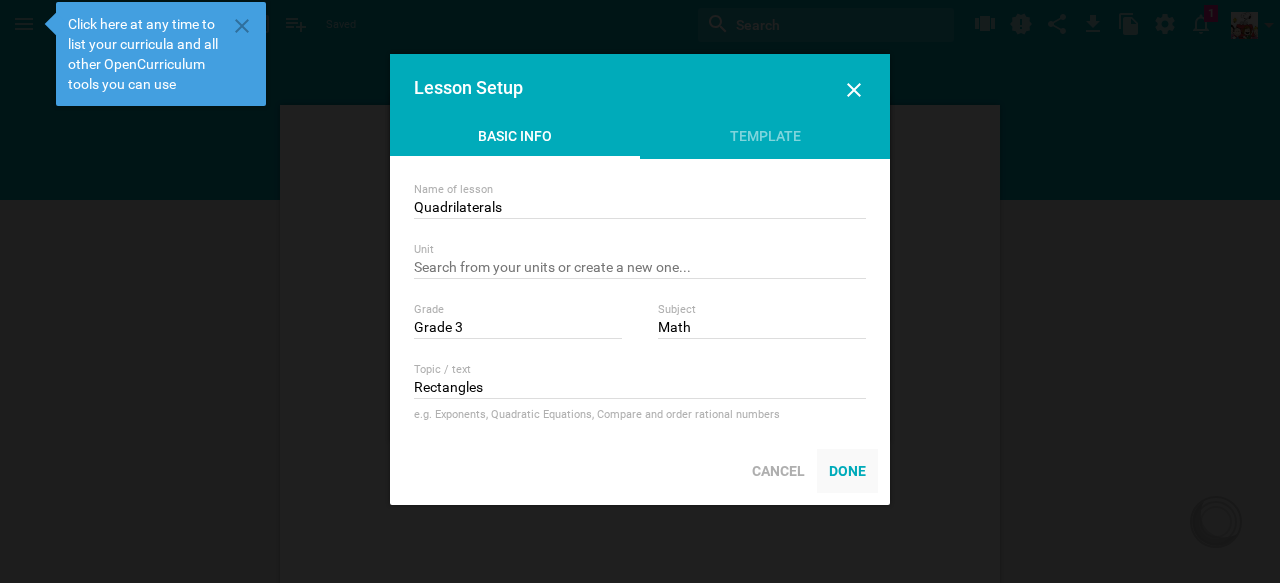 click on "Done" at bounding box center (847, 471) 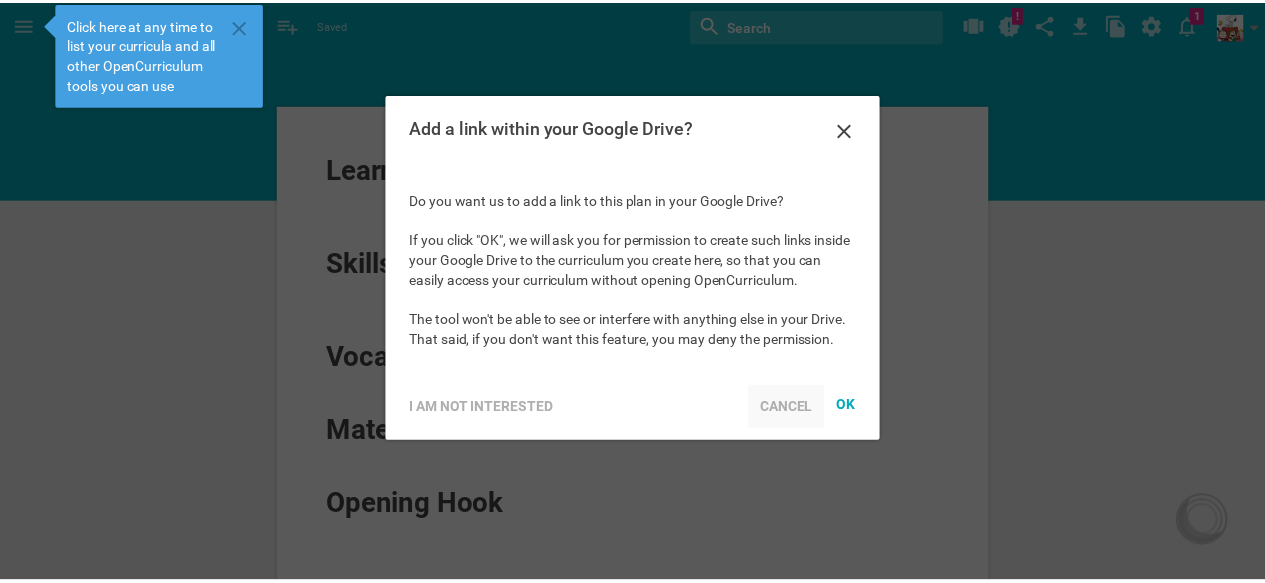 scroll, scrollTop: 0, scrollLeft: 0, axis: both 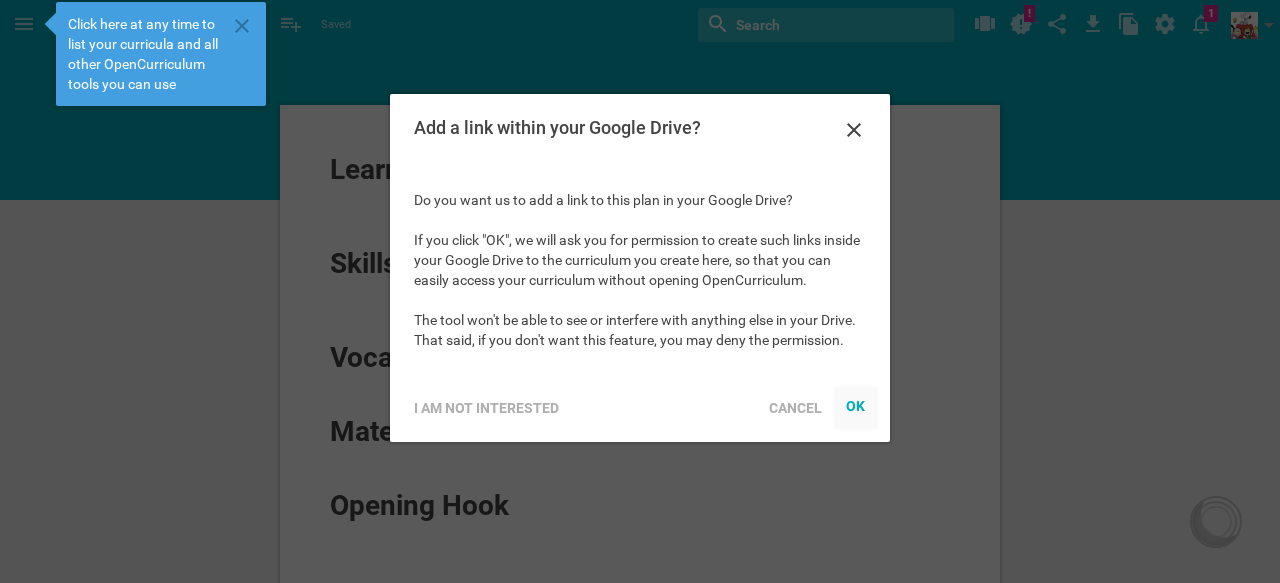 click on "OK" at bounding box center (856, 406) 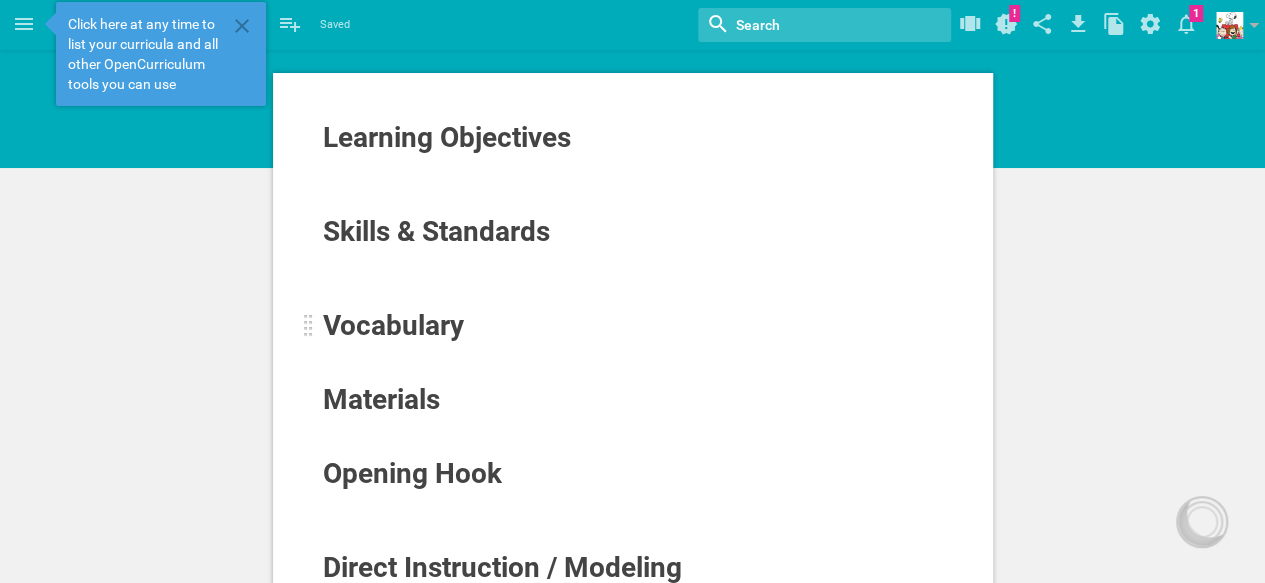 scroll, scrollTop: 0, scrollLeft: 0, axis: both 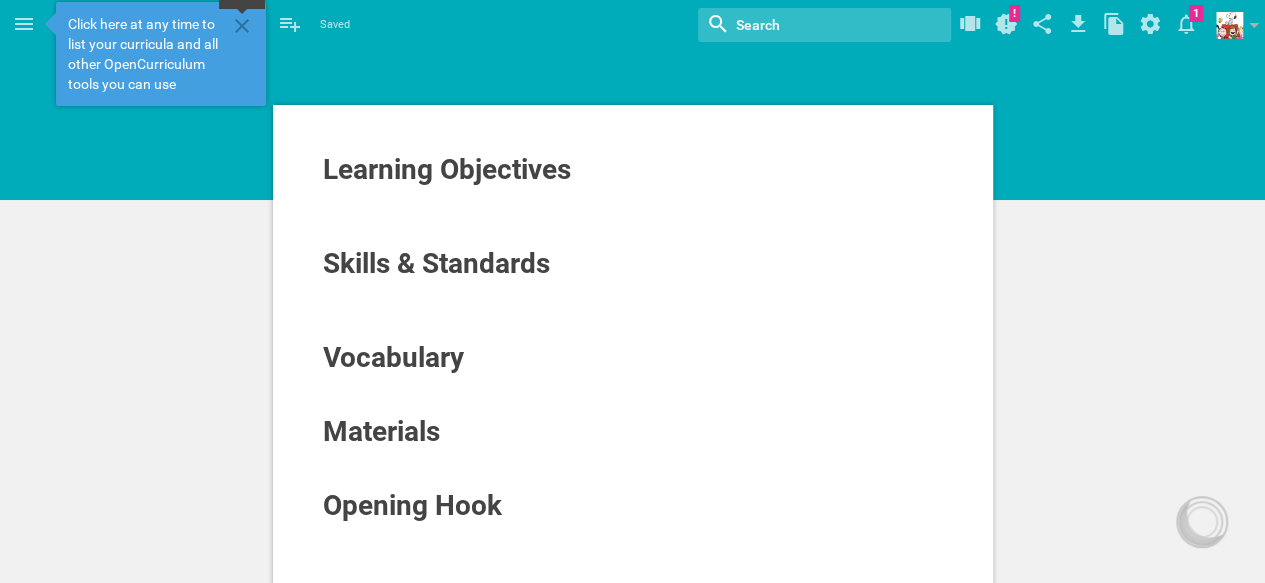 click 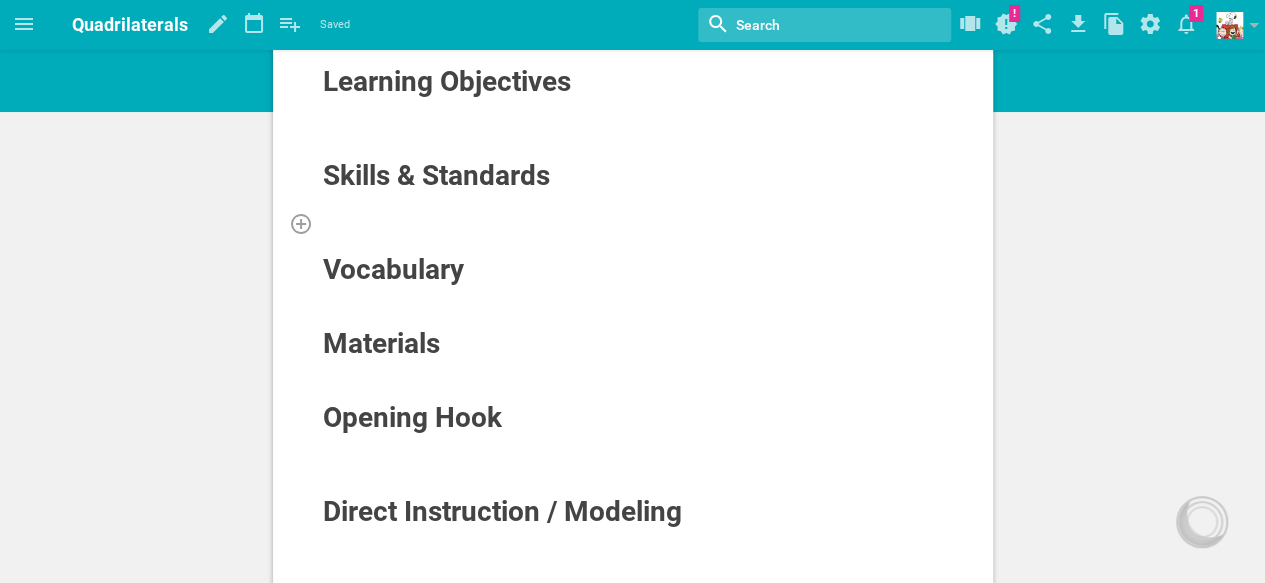 scroll, scrollTop: 62, scrollLeft: 0, axis: vertical 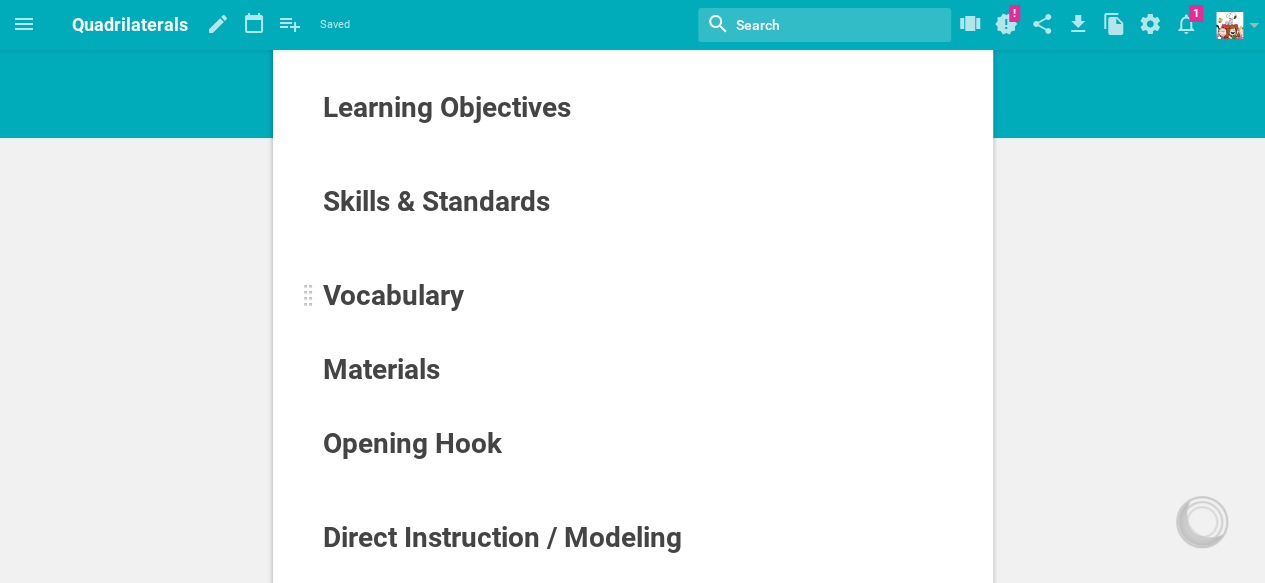 click on "Vocabulary" at bounding box center [393, 295] 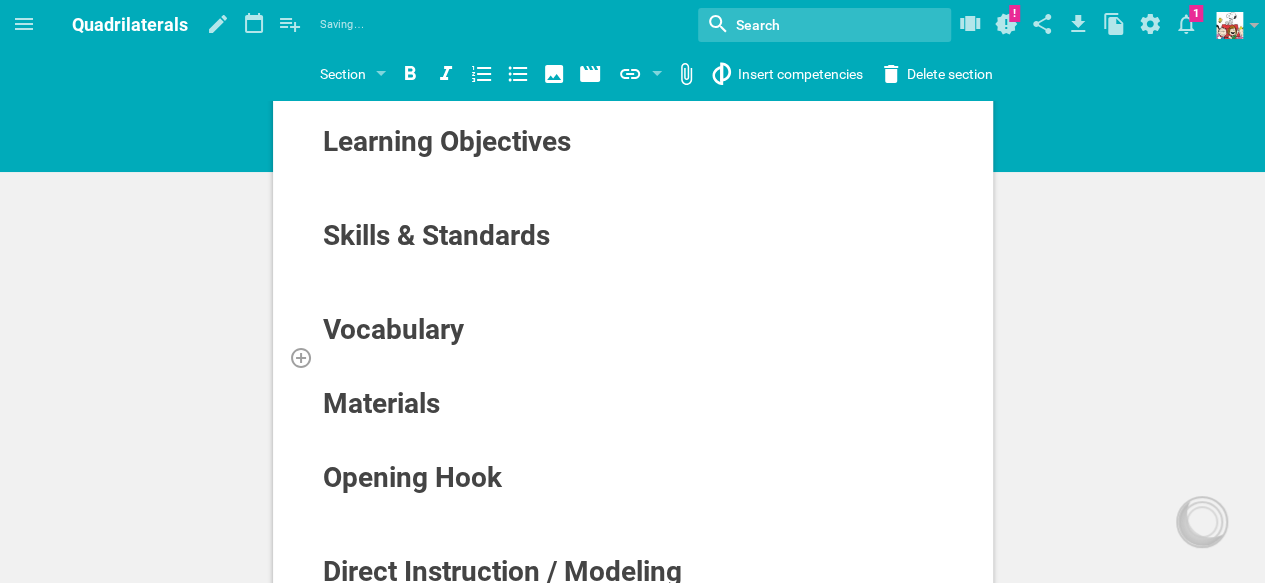 scroll, scrollTop: 0, scrollLeft: 0, axis: both 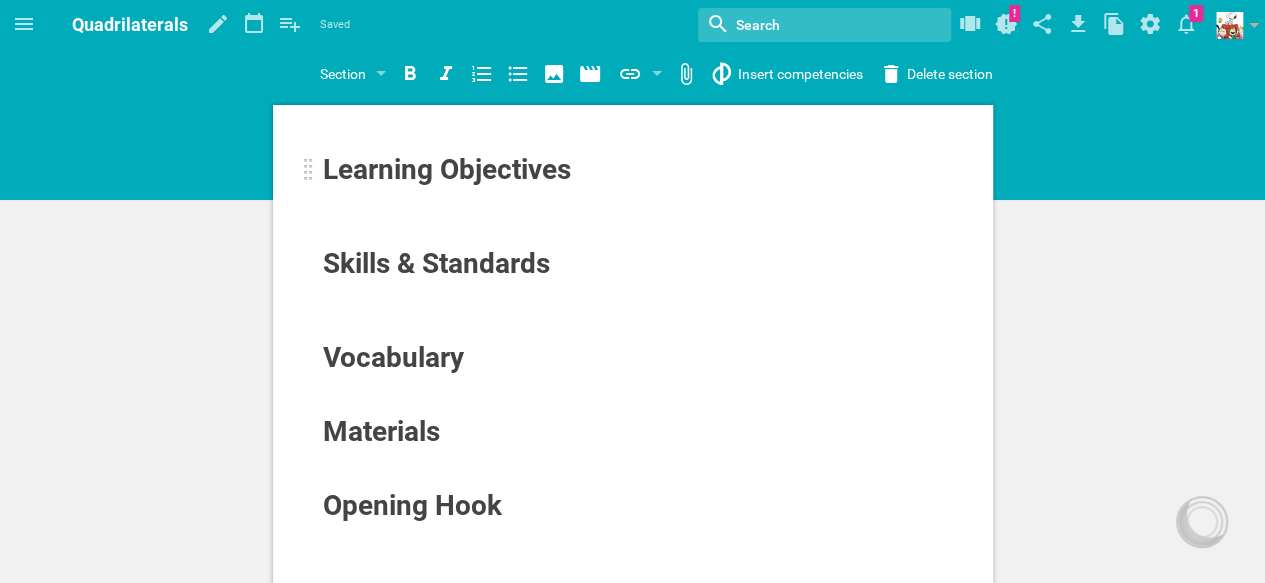 click on "Learning Objectives" at bounding box center [447, 169] 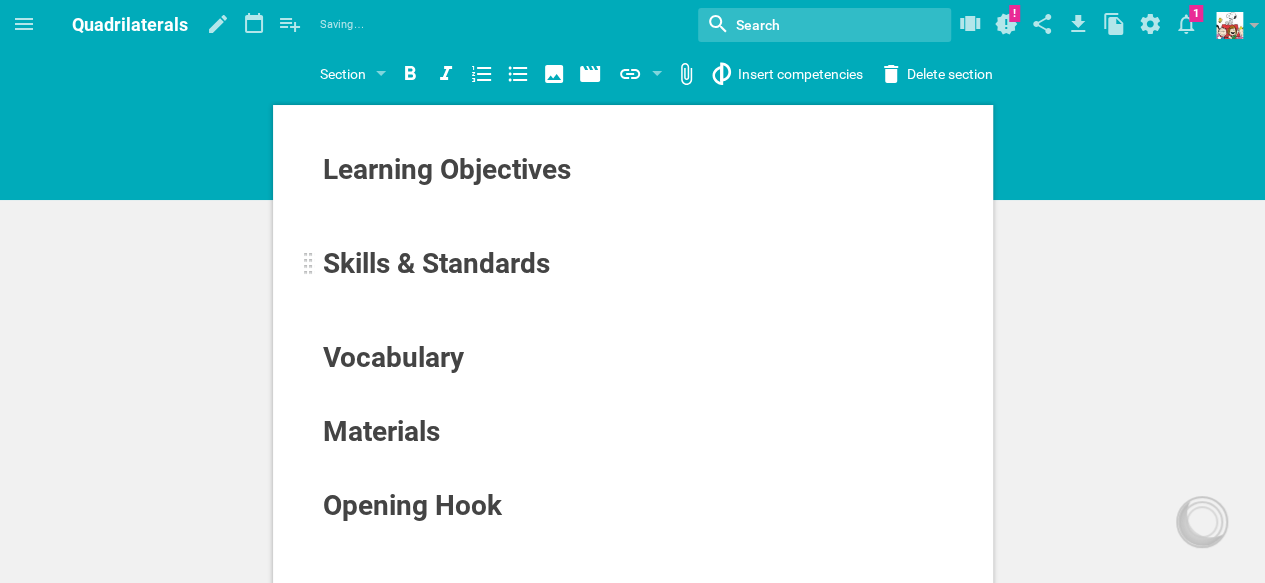 click on "Skills & Standards" at bounding box center [571, 264] 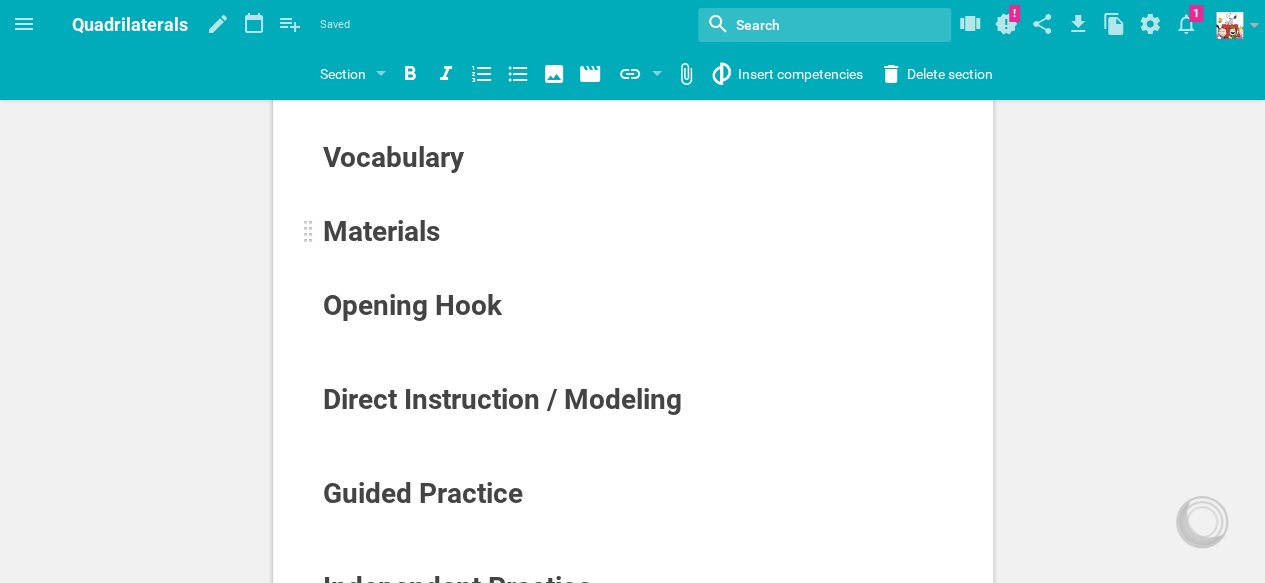 scroll, scrollTop: 300, scrollLeft: 0, axis: vertical 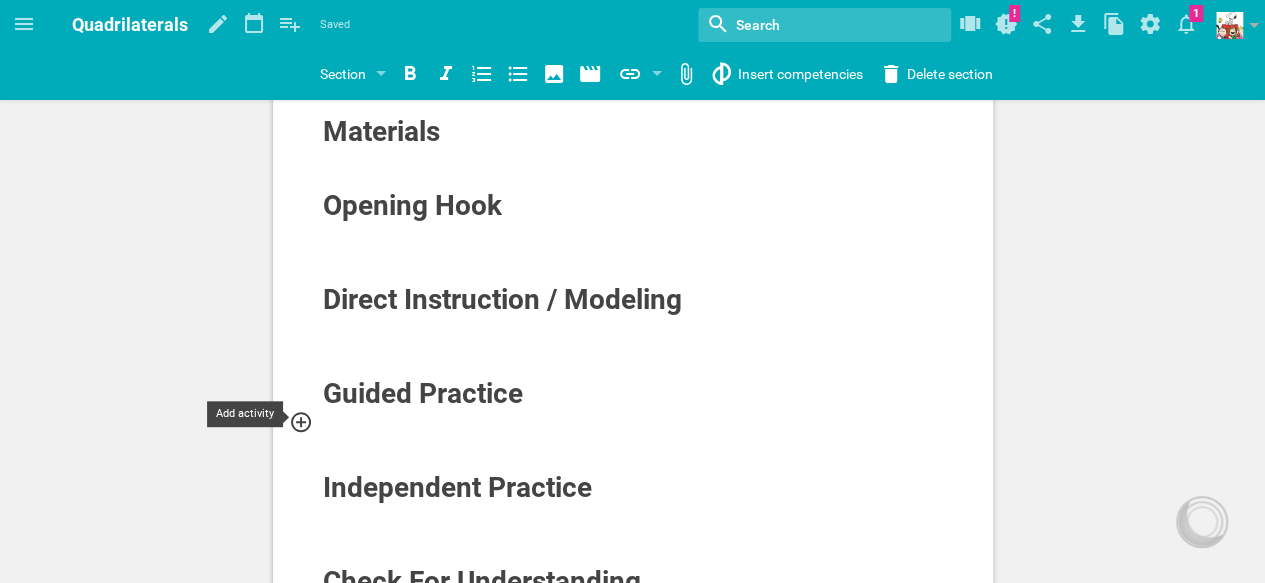 click 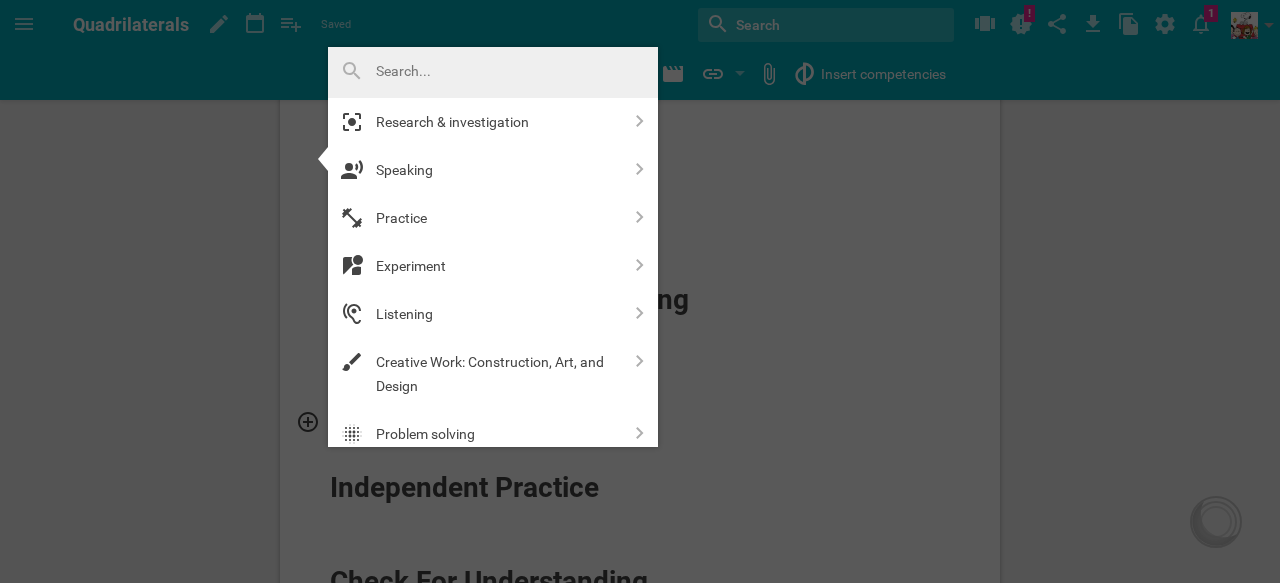 click at bounding box center [640, 291] 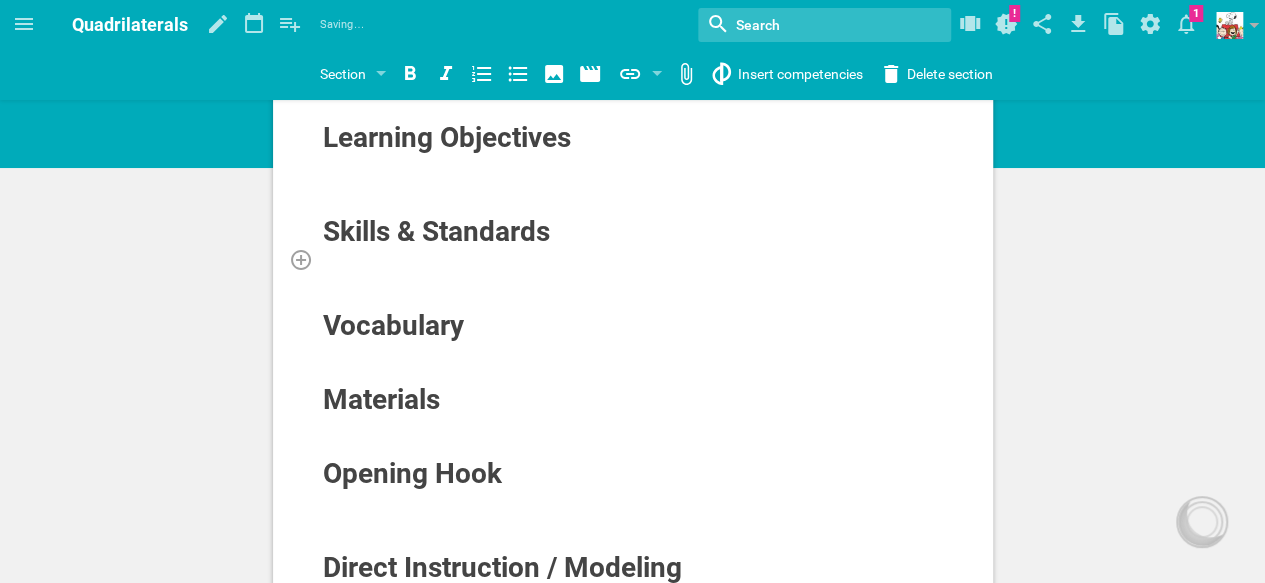 scroll, scrollTop: 0, scrollLeft: 0, axis: both 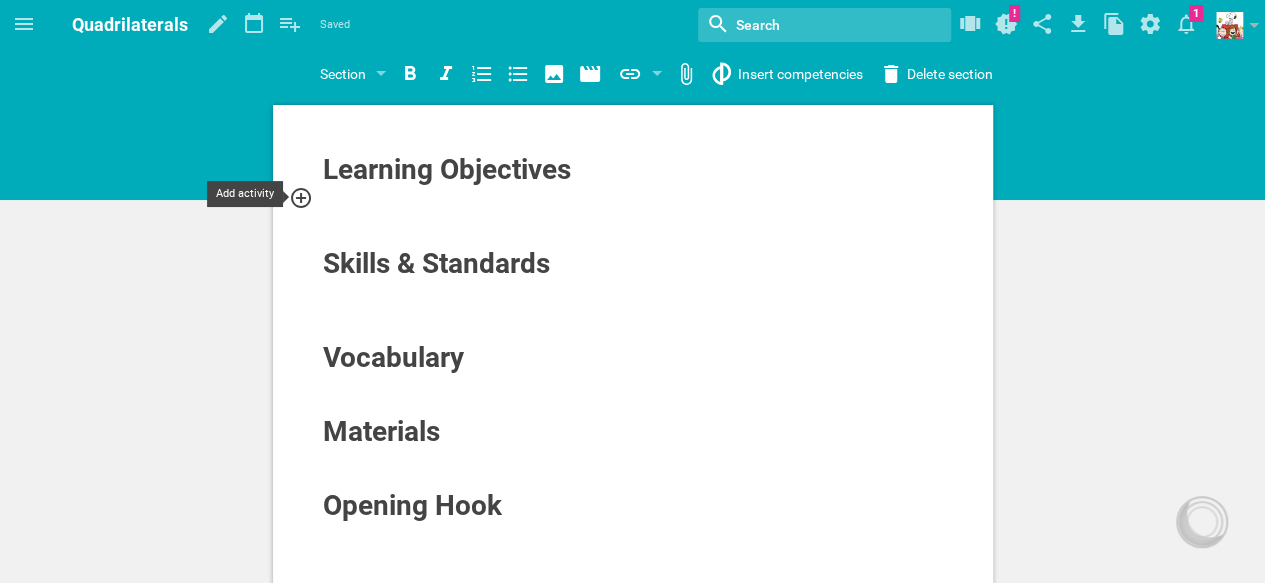 click 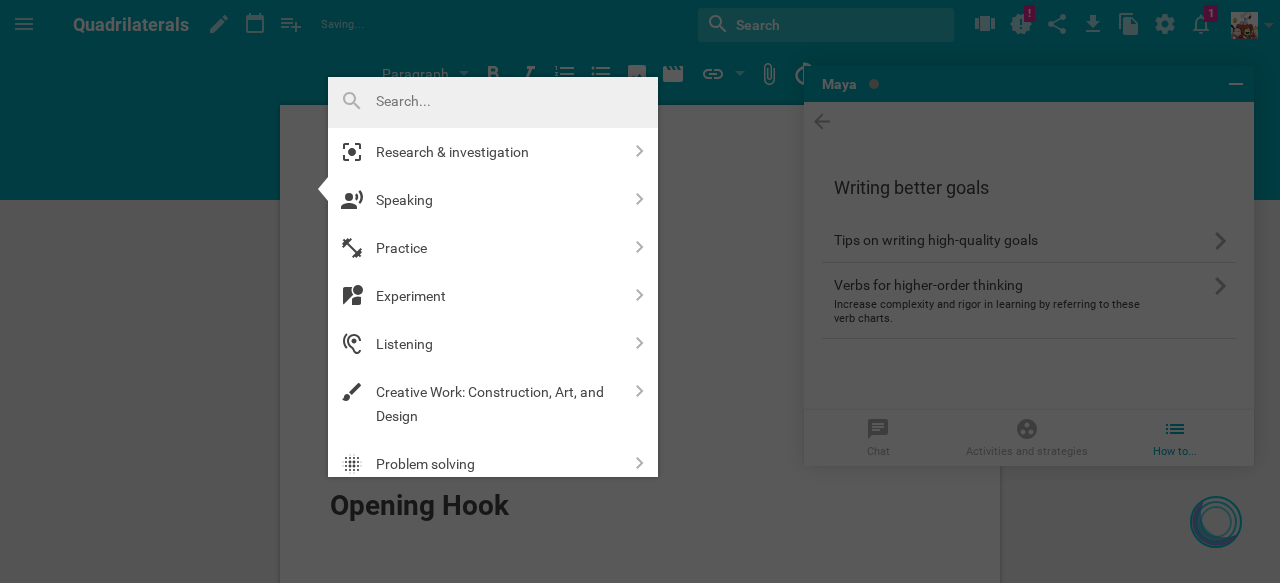 click at bounding box center [640, 291] 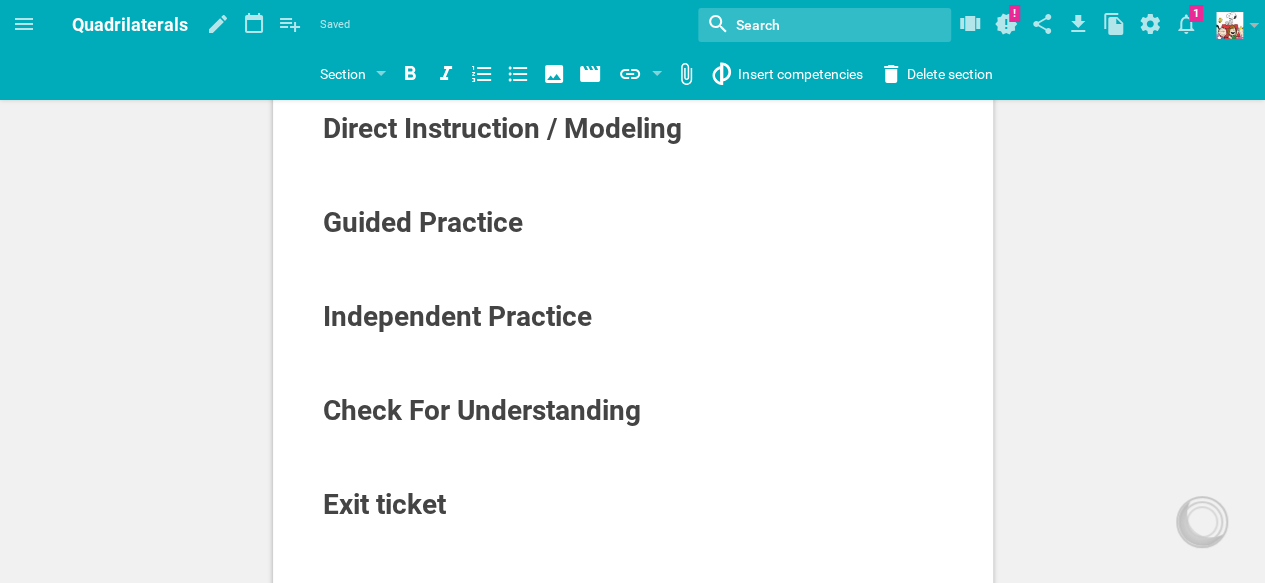 scroll, scrollTop: 500, scrollLeft: 0, axis: vertical 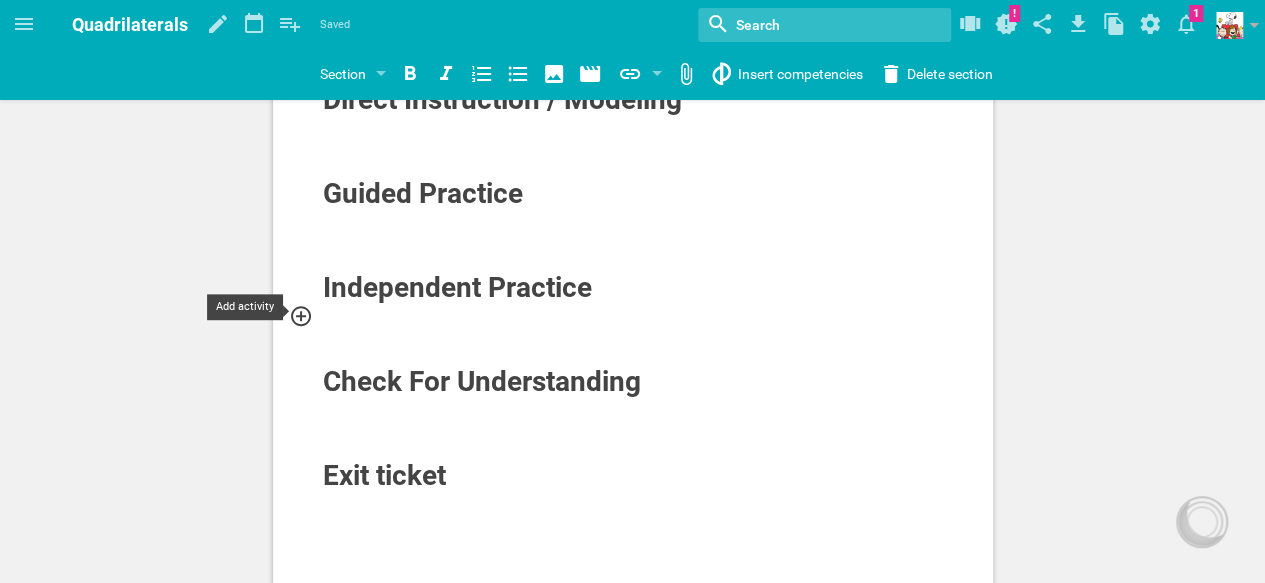 click 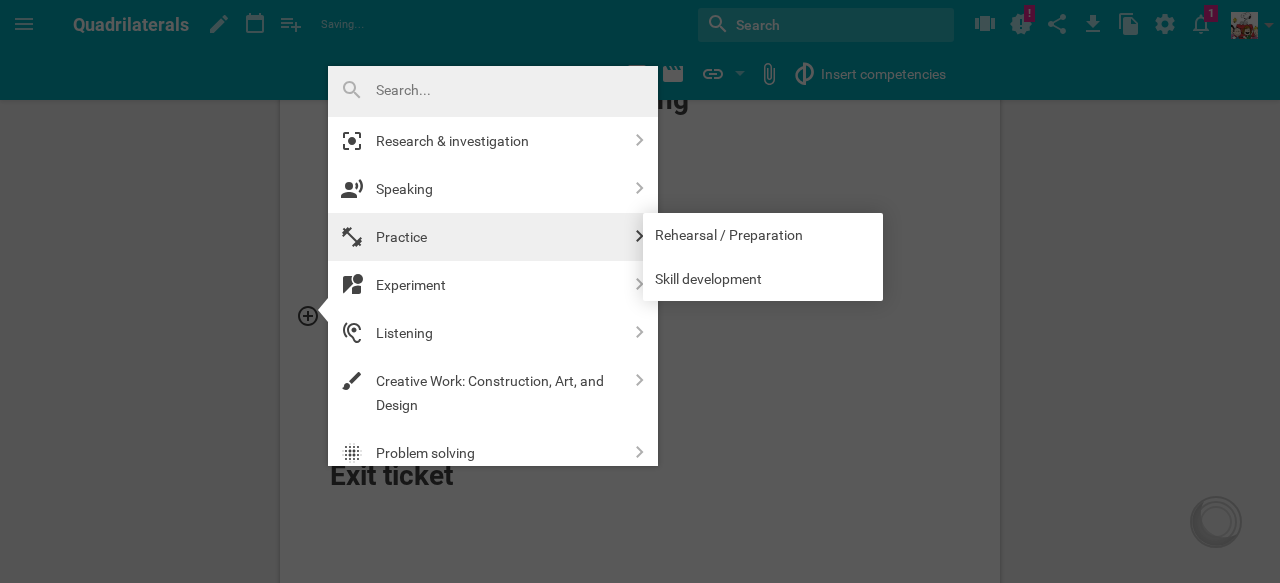 click on "Practice" at bounding box center [498, 237] 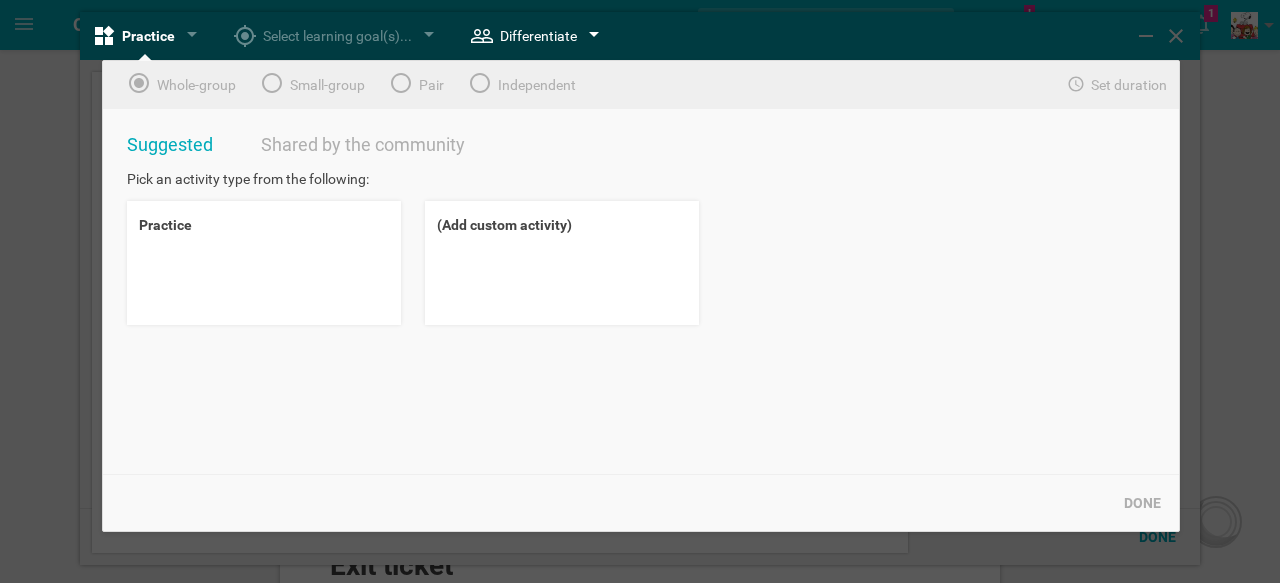 click at bounding box center (594, 36) 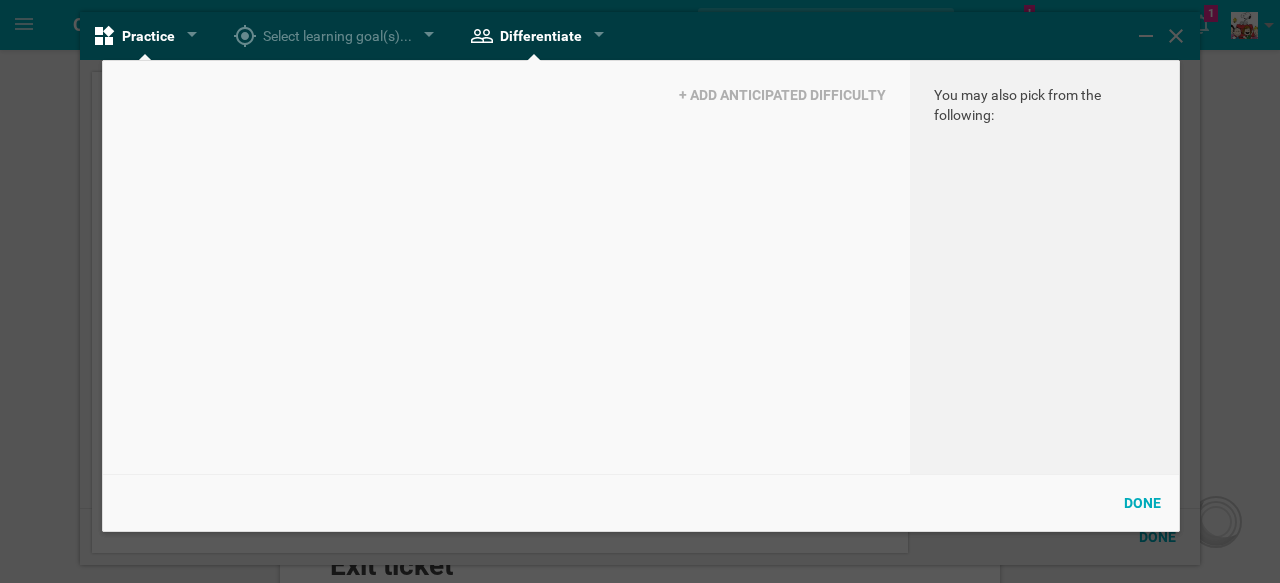 click on "+ ADD ANTICIPATED DIFFICULTY" at bounding box center (782, 95) 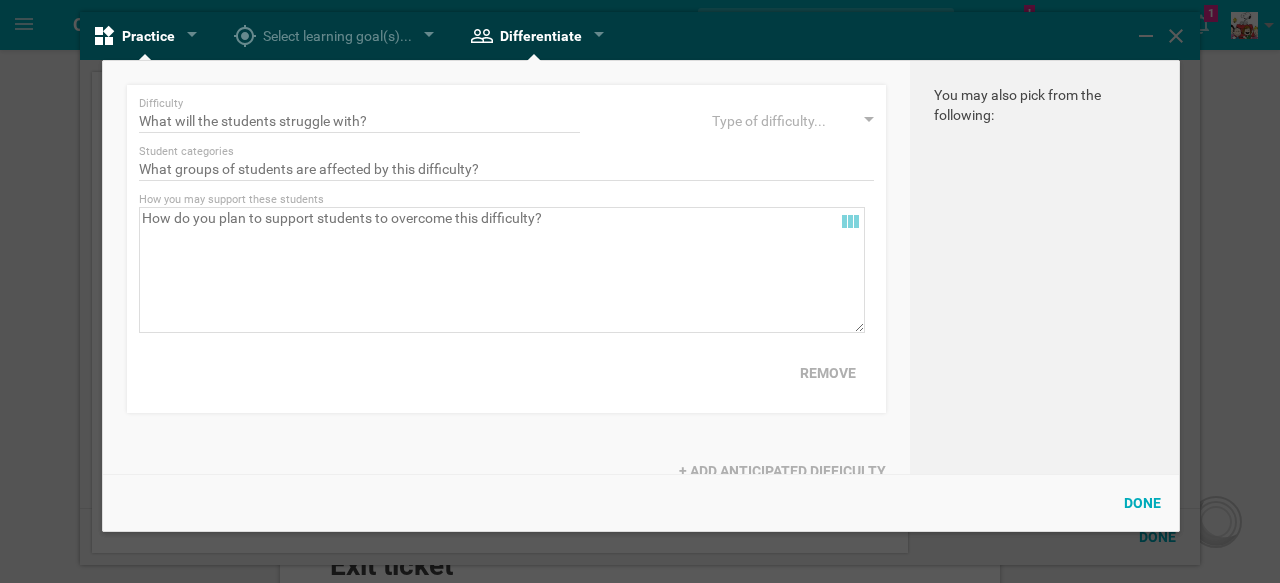 click on "Practice Whole-group Small-group Pair Independent Set duration 5  mins 10  mins 15  mins 20  mins 25  mins 30  mins 35  mins 40  mins 45  mins 50  mins 55  mins 60  mins 65  mins 70  mins 75  mins 80  mins Suggested Shared by the community Pick an activity type from the following: Practice (Add custom activity) Done Select learning goal(s)... No learning goals found in your  lesson Done Differentiate Difficulty Type of difficulty... Student categories + Add new student category How you may support these students Remove + ADD ANTICIPATED DIFFICULTY You may also pick from the following: Done" at bounding box center (640, 289) 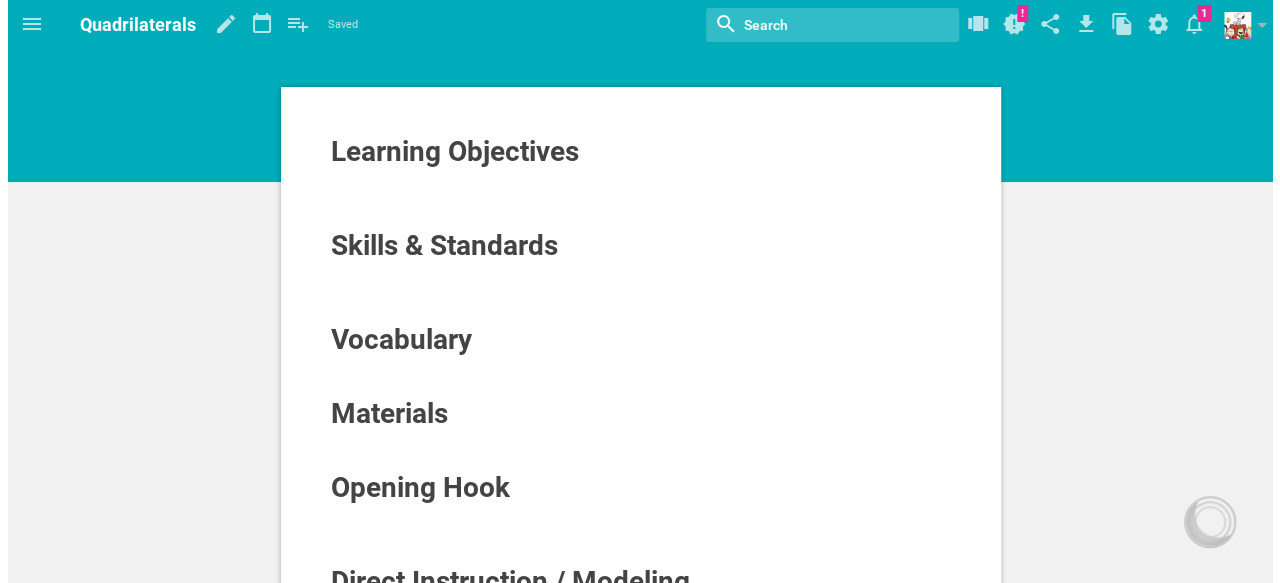 scroll, scrollTop: 0, scrollLeft: 0, axis: both 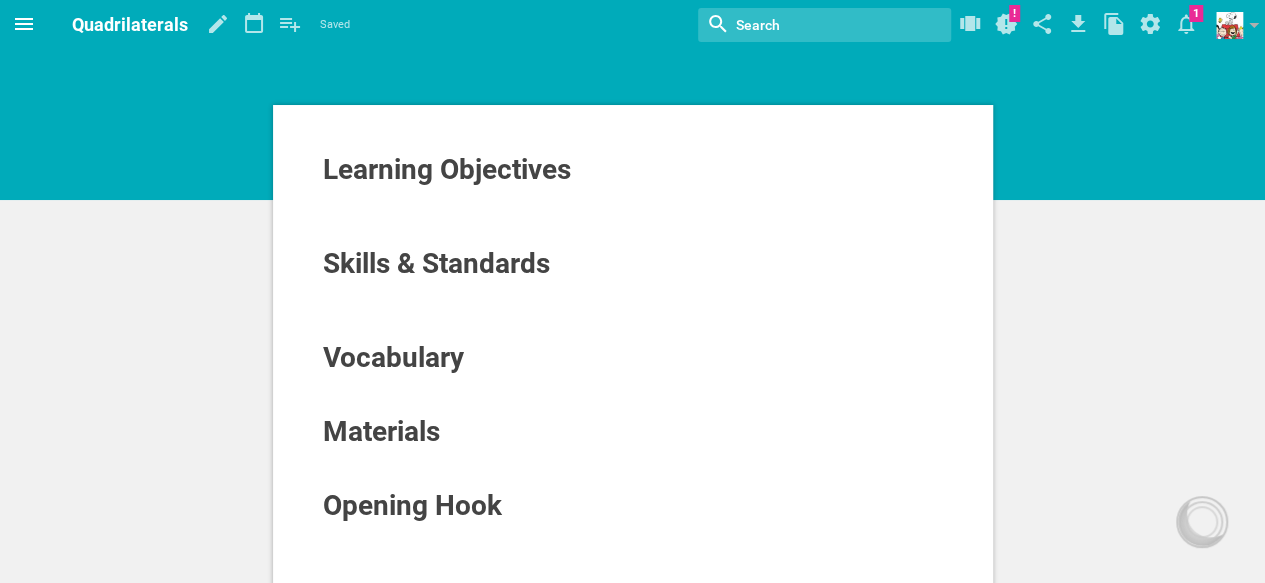 click 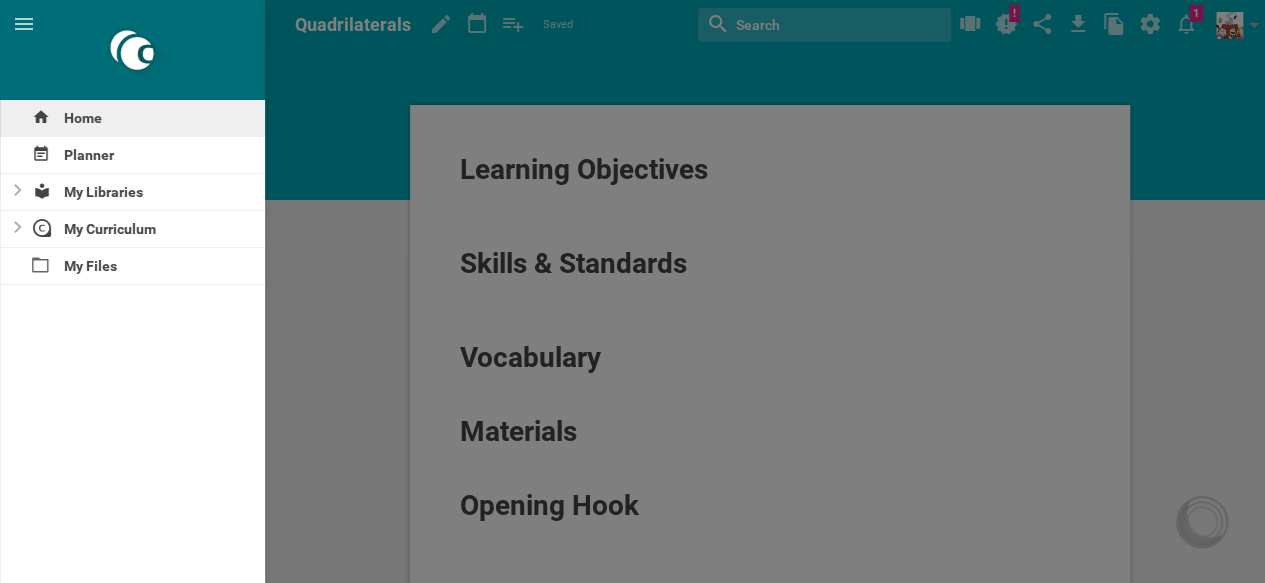 click on "Home" at bounding box center (132, 118) 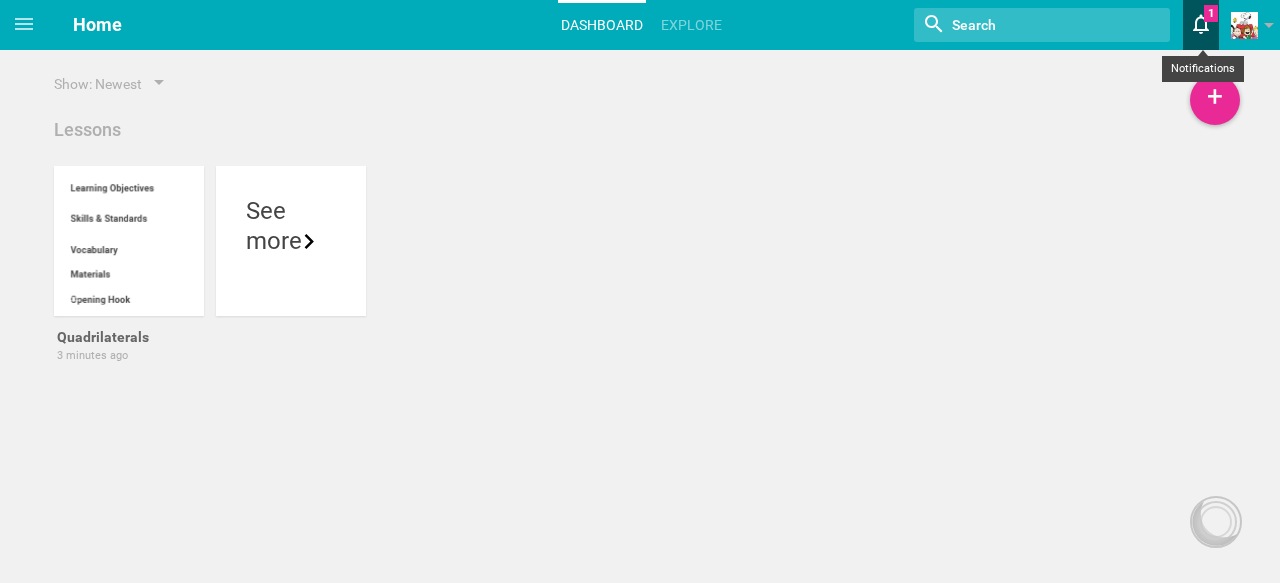 click 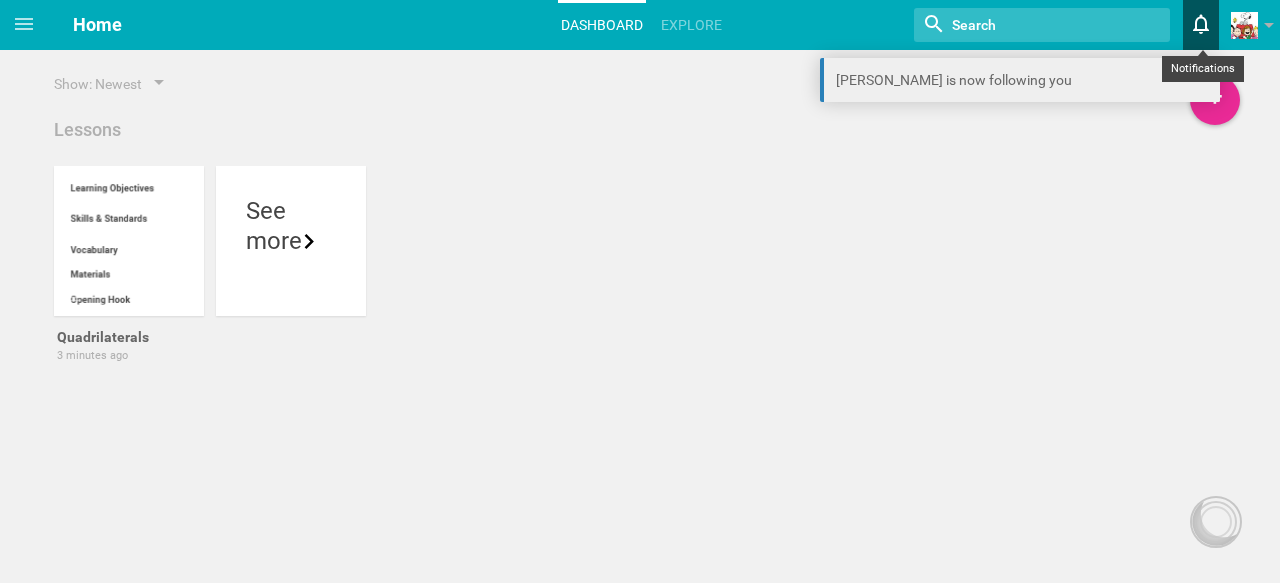 click on "Moe is now following you" at bounding box center (1020, 80) 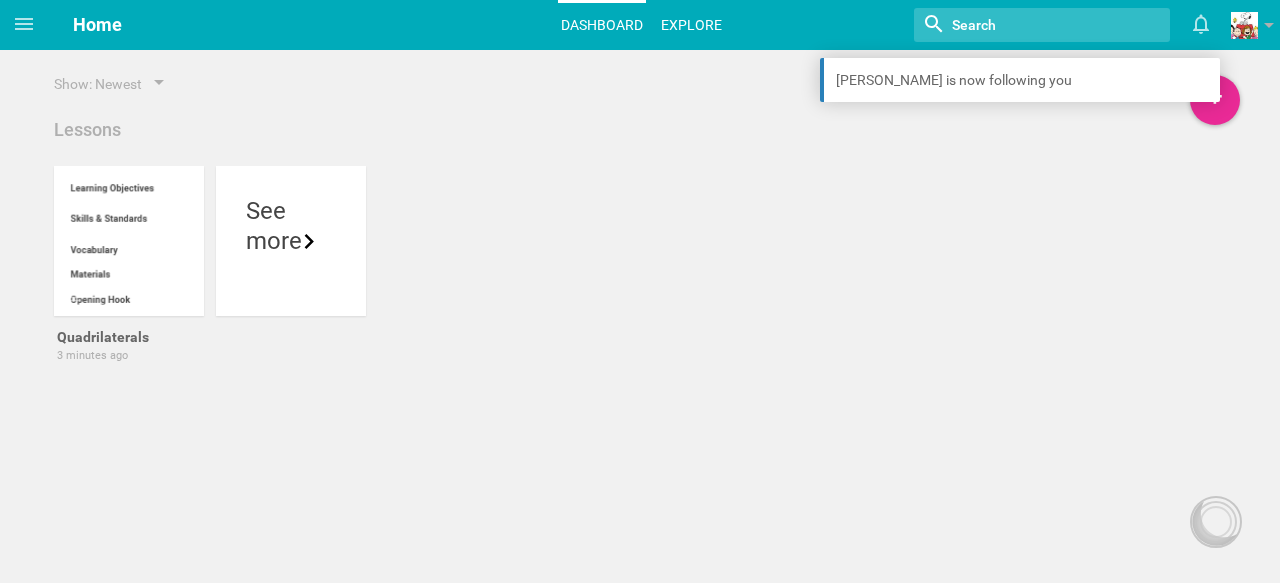 click on "Explore" at bounding box center [691, 25] 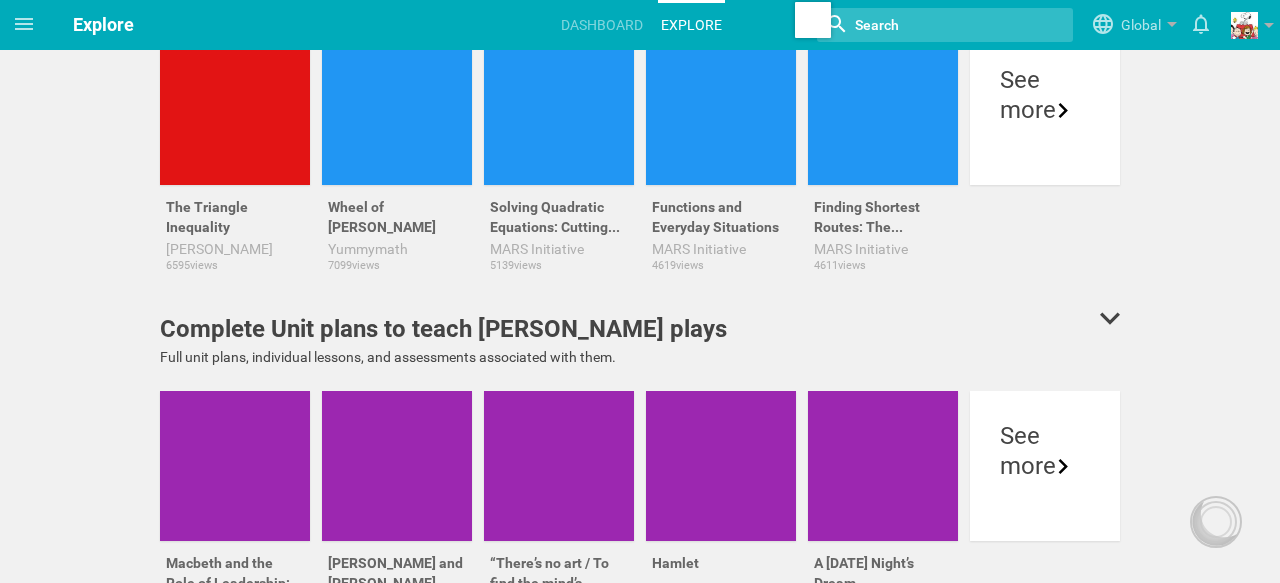scroll, scrollTop: 0, scrollLeft: 0, axis: both 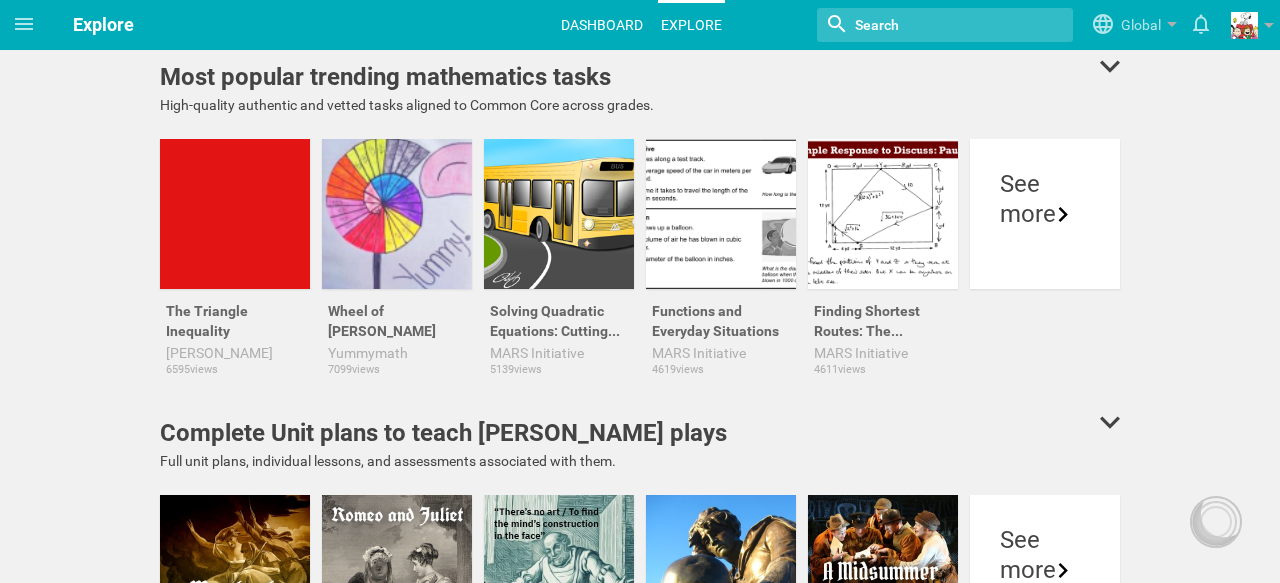 click on "Dashboard" at bounding box center (602, 25) 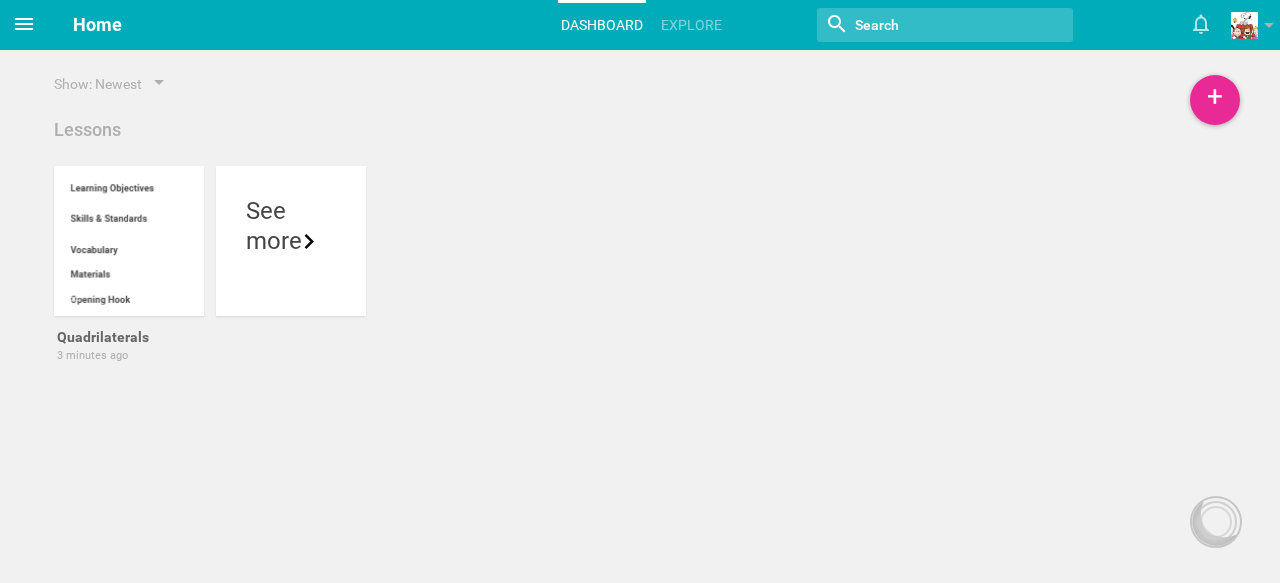 click 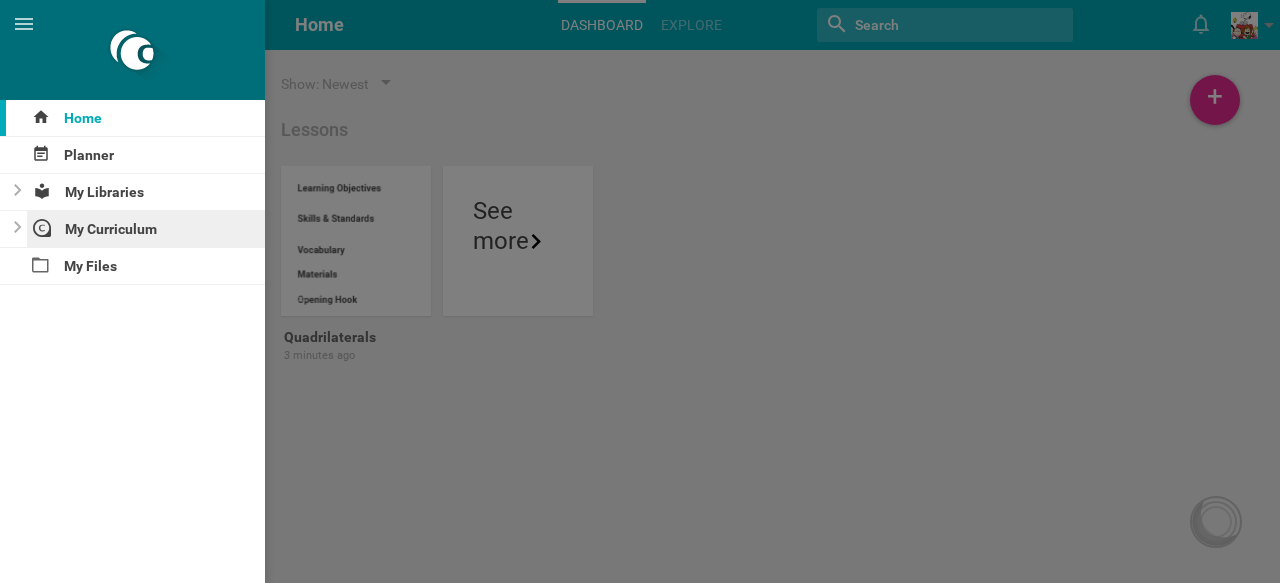 click on "My Curriculum" at bounding box center [146, 229] 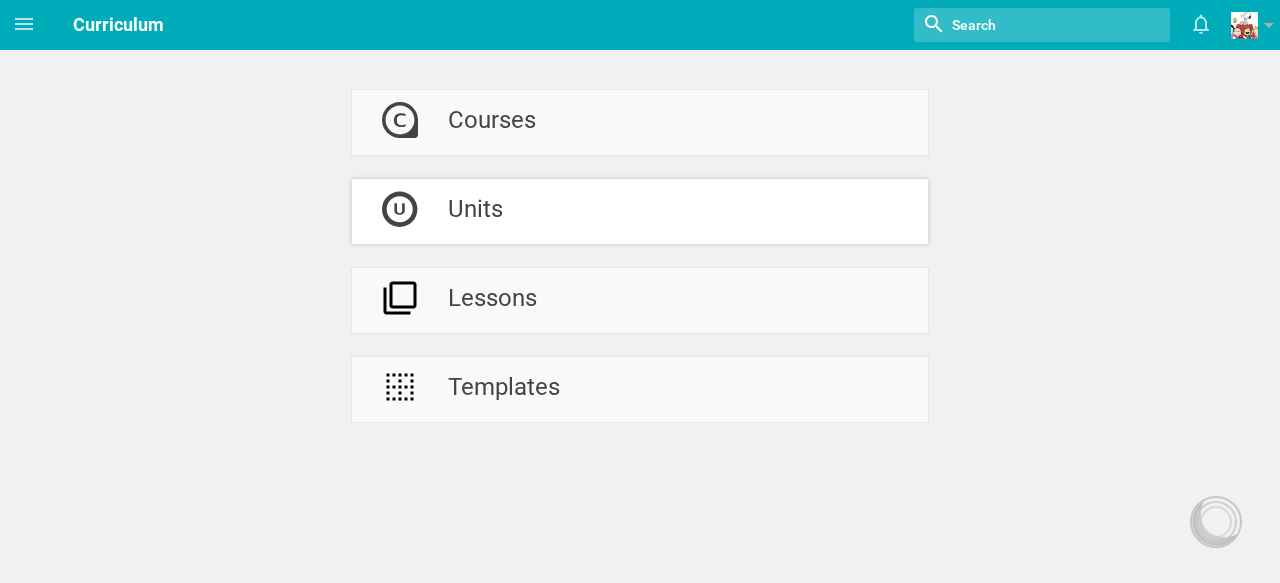 click on "Units" at bounding box center (475, 211) 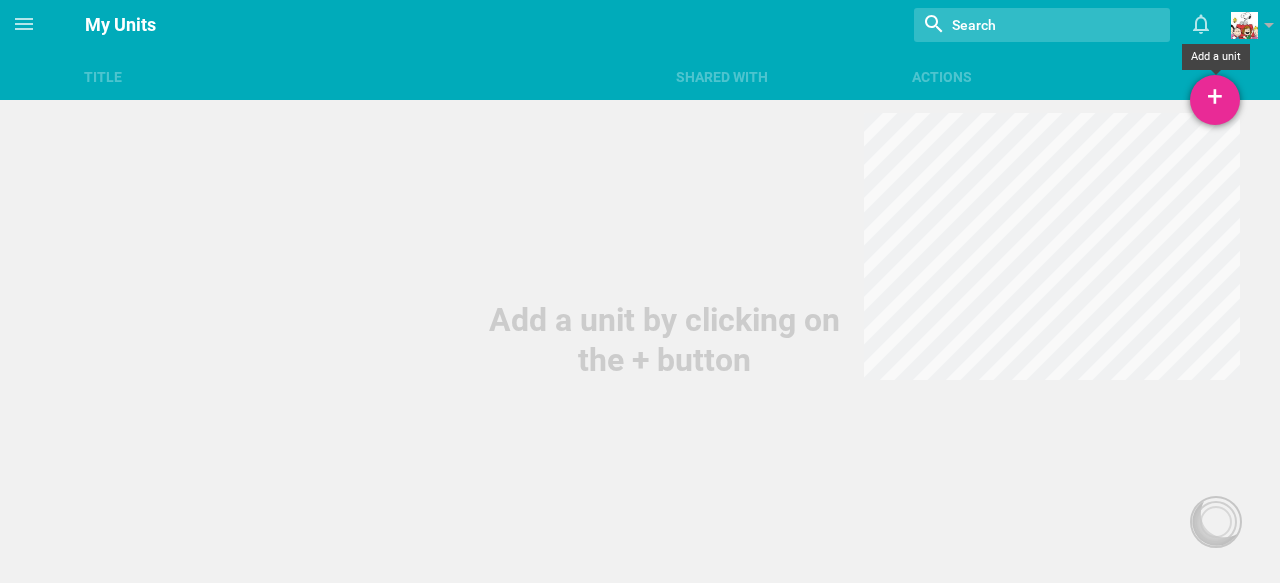 click on "+" at bounding box center [1215, 100] 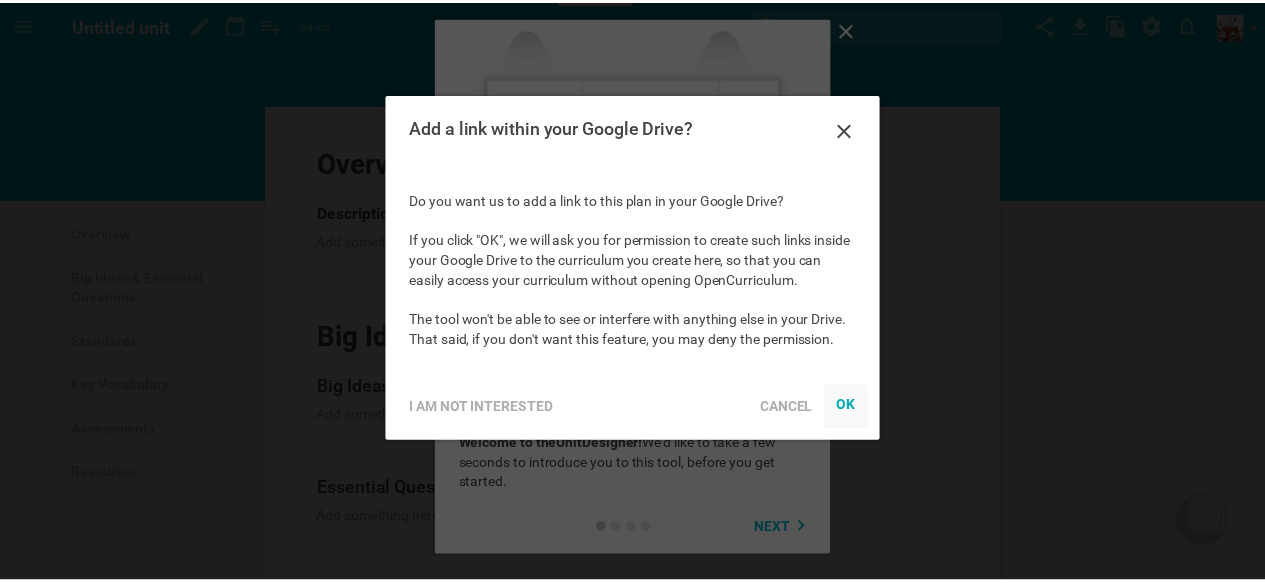 scroll, scrollTop: 0, scrollLeft: 0, axis: both 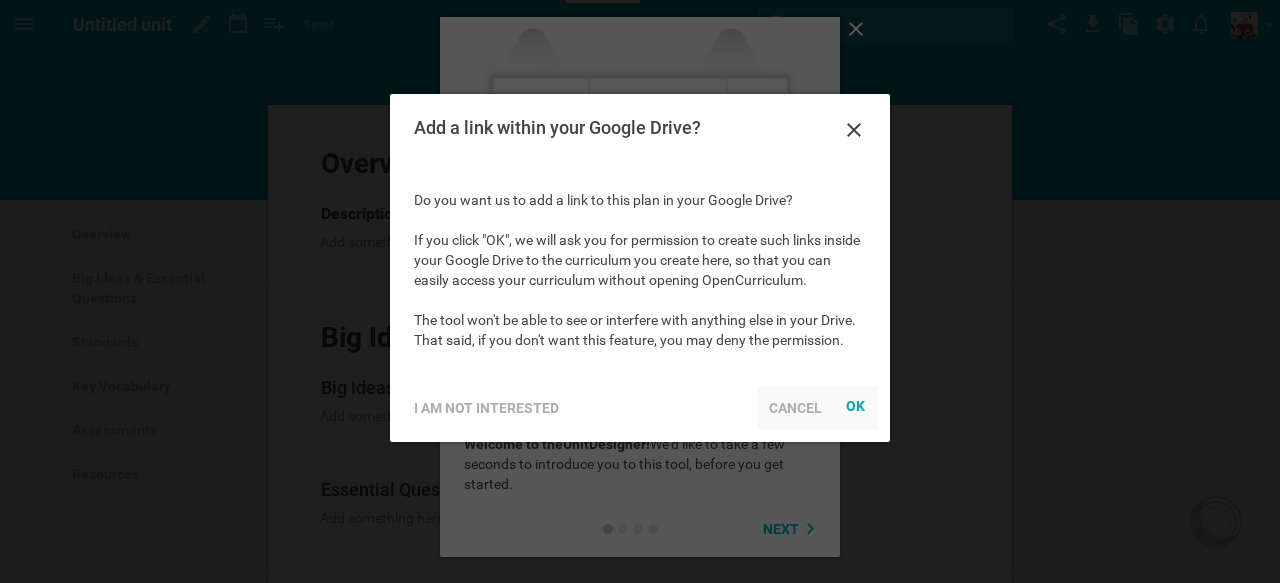 click on "Cancel" at bounding box center [795, 408] 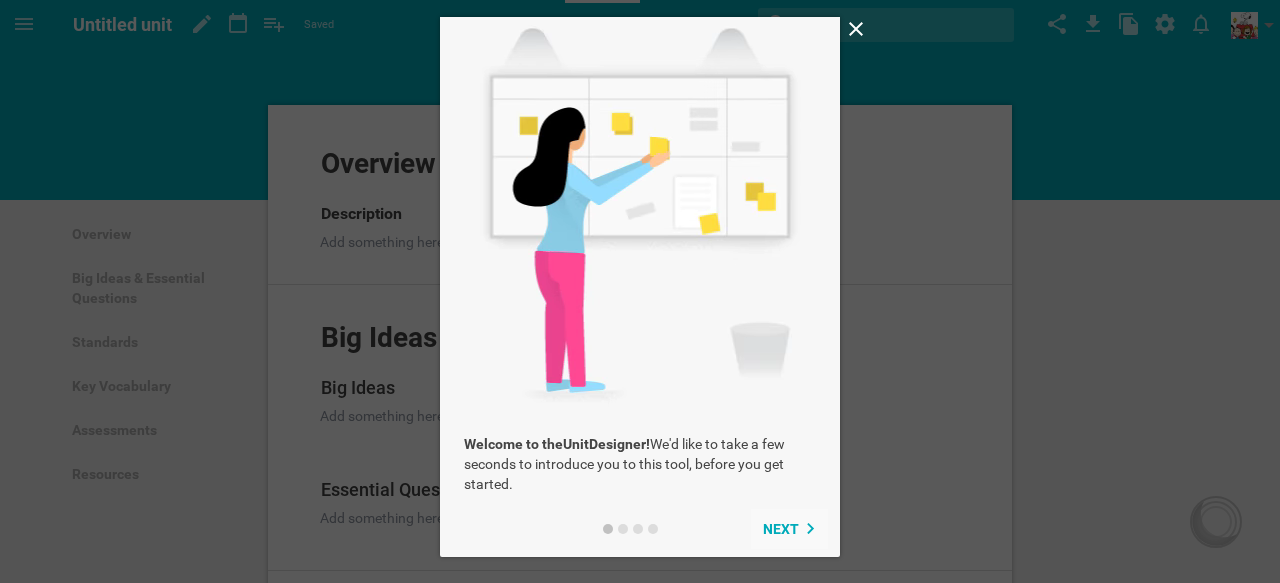 click on "Next" at bounding box center (789, 529) 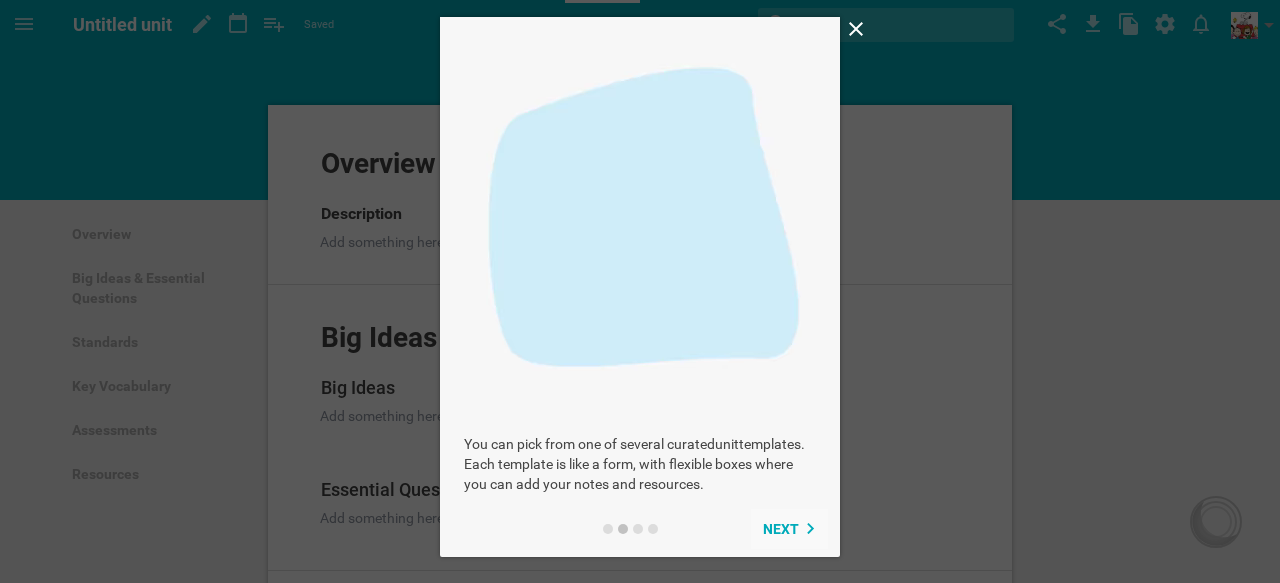 click on "Next" at bounding box center (781, 529) 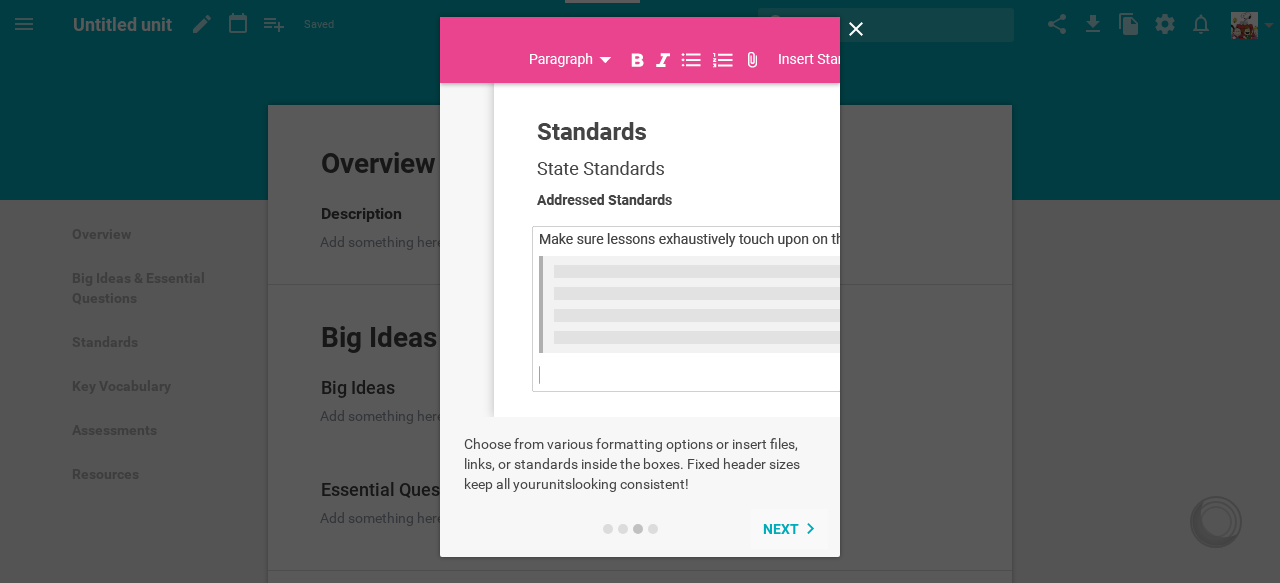click on "Next" at bounding box center (781, 529) 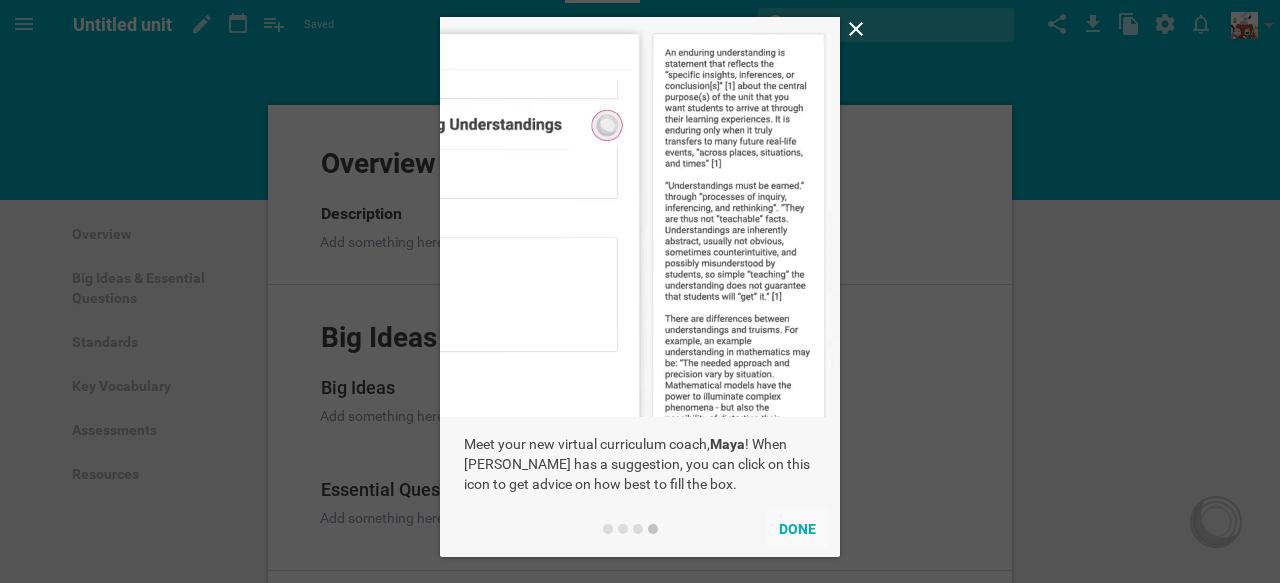 click on "Done" at bounding box center (797, 529) 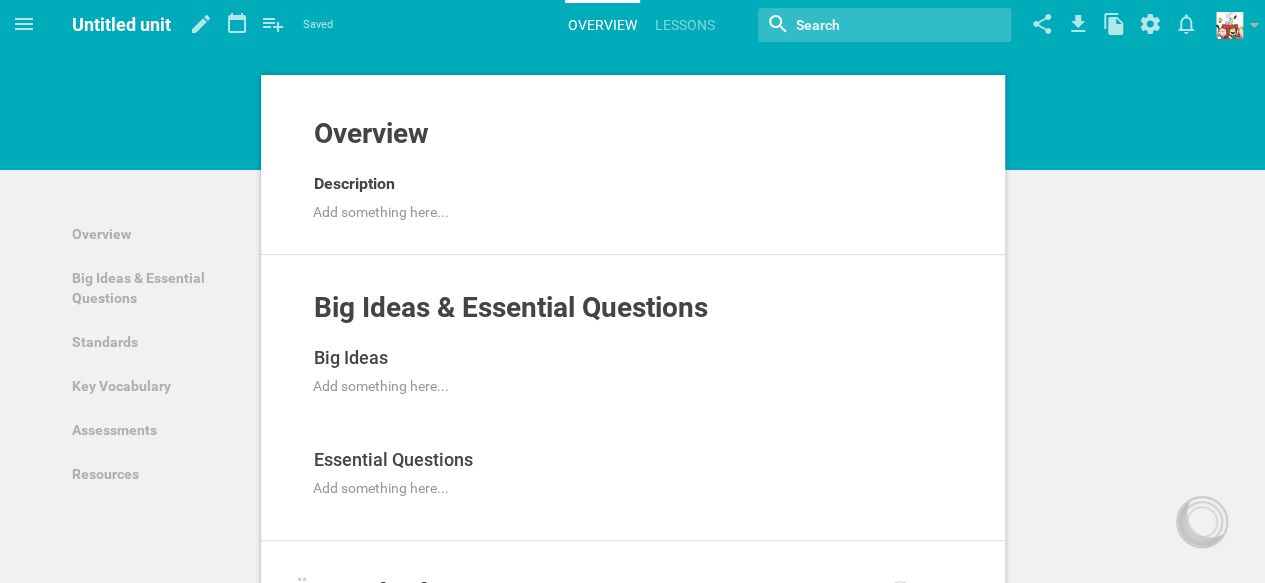 scroll, scrollTop: 0, scrollLeft: 0, axis: both 